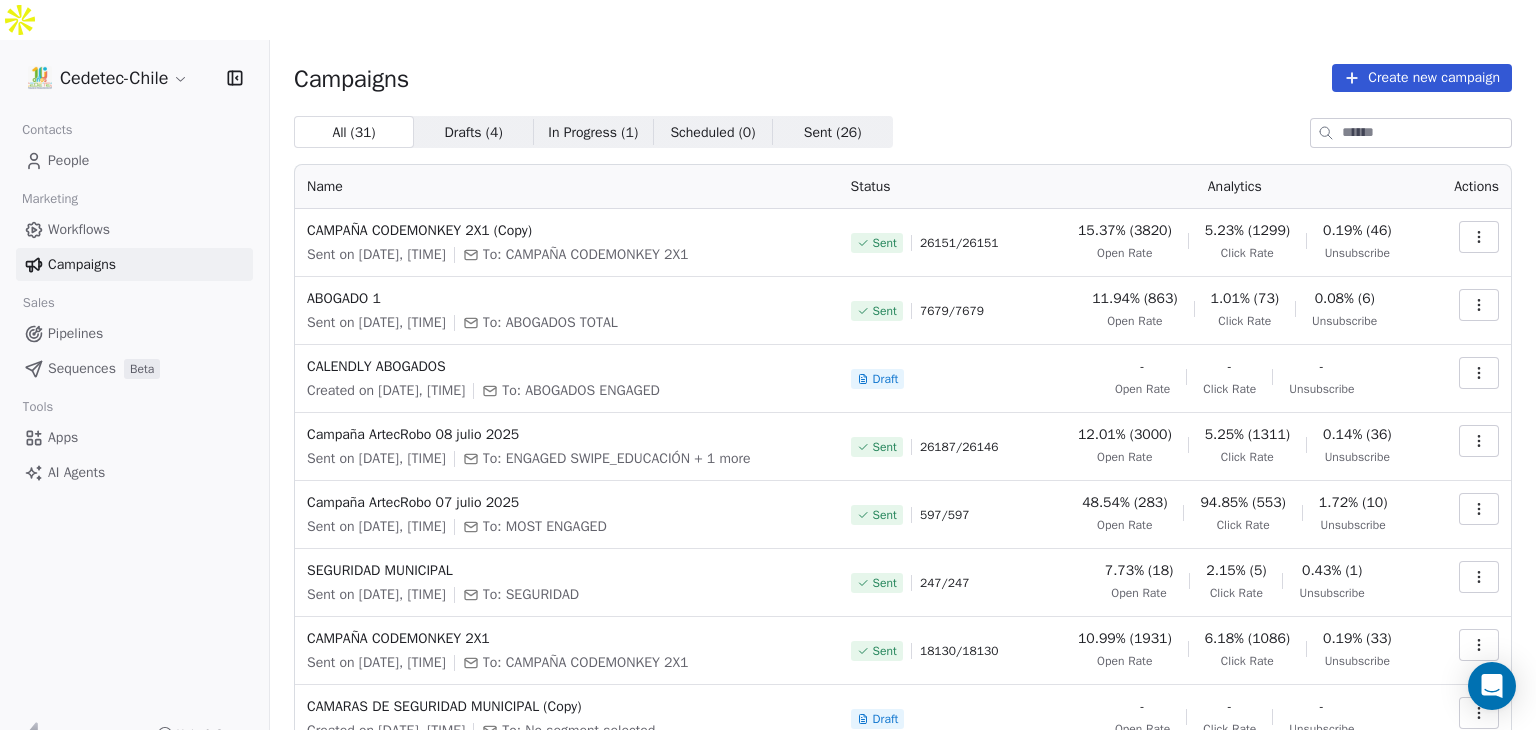 scroll, scrollTop: 0, scrollLeft: 0, axis: both 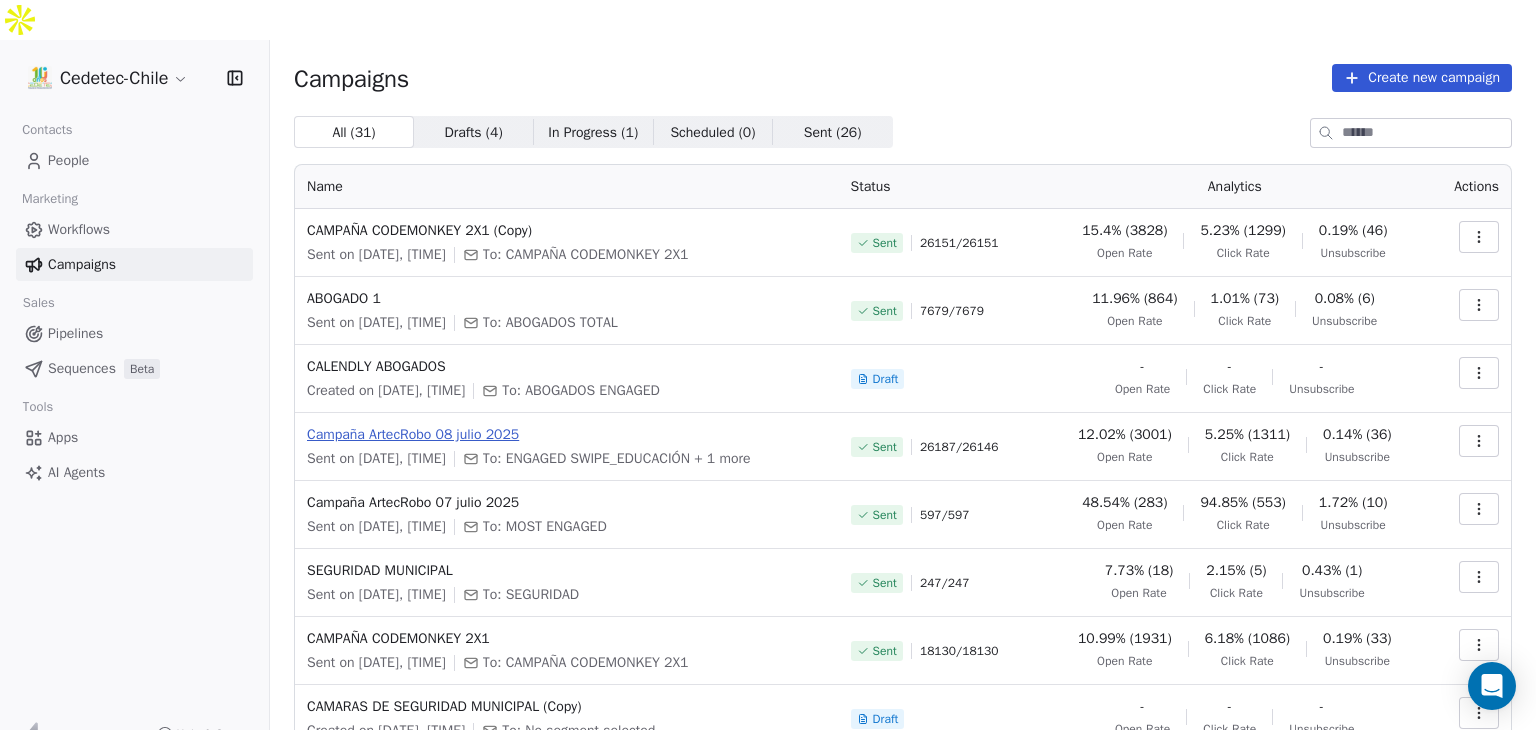 click on "Campaña ArtecRobo 08 julio 2025" at bounding box center [567, 435] 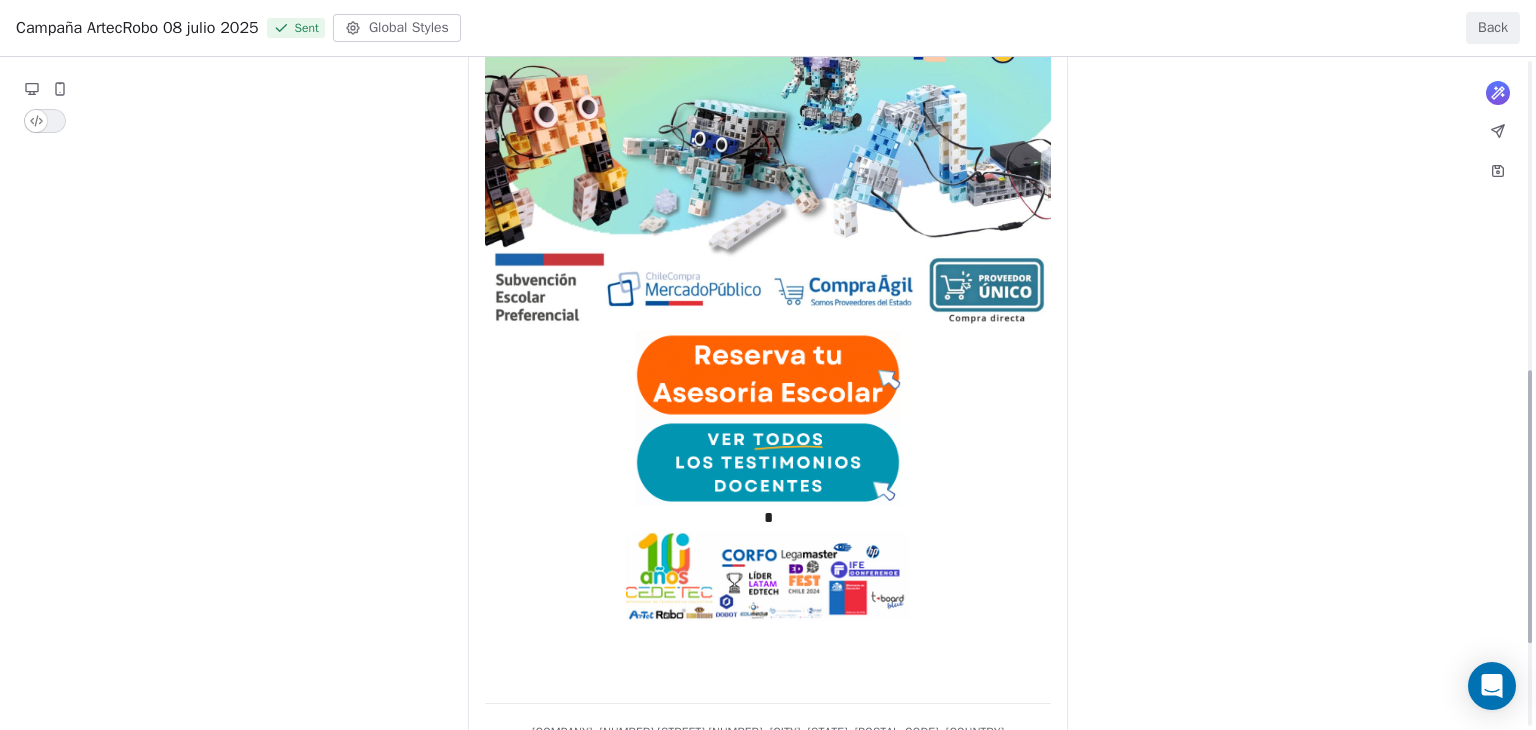 scroll, scrollTop: 967, scrollLeft: 0, axis: vertical 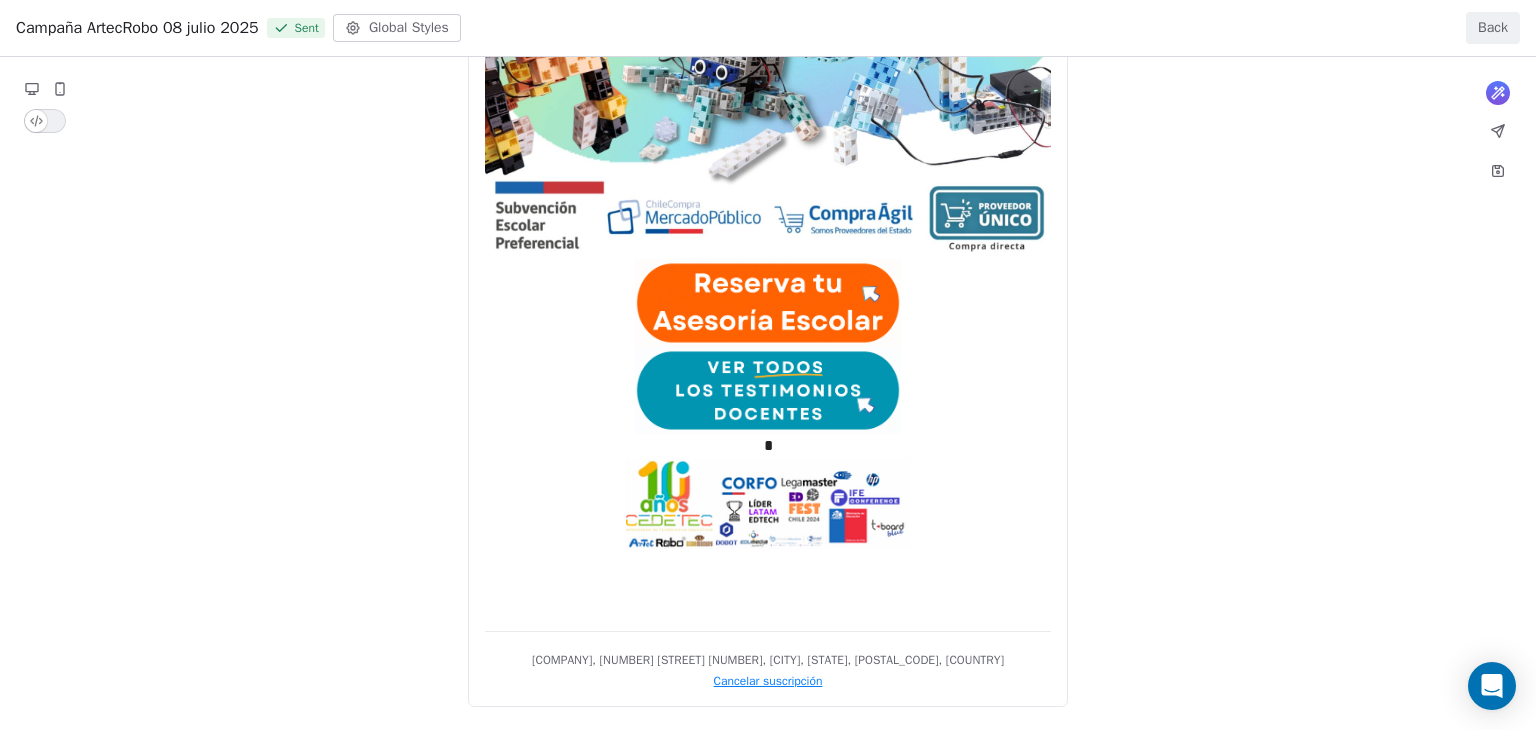 click on "**********" at bounding box center (768, -111) 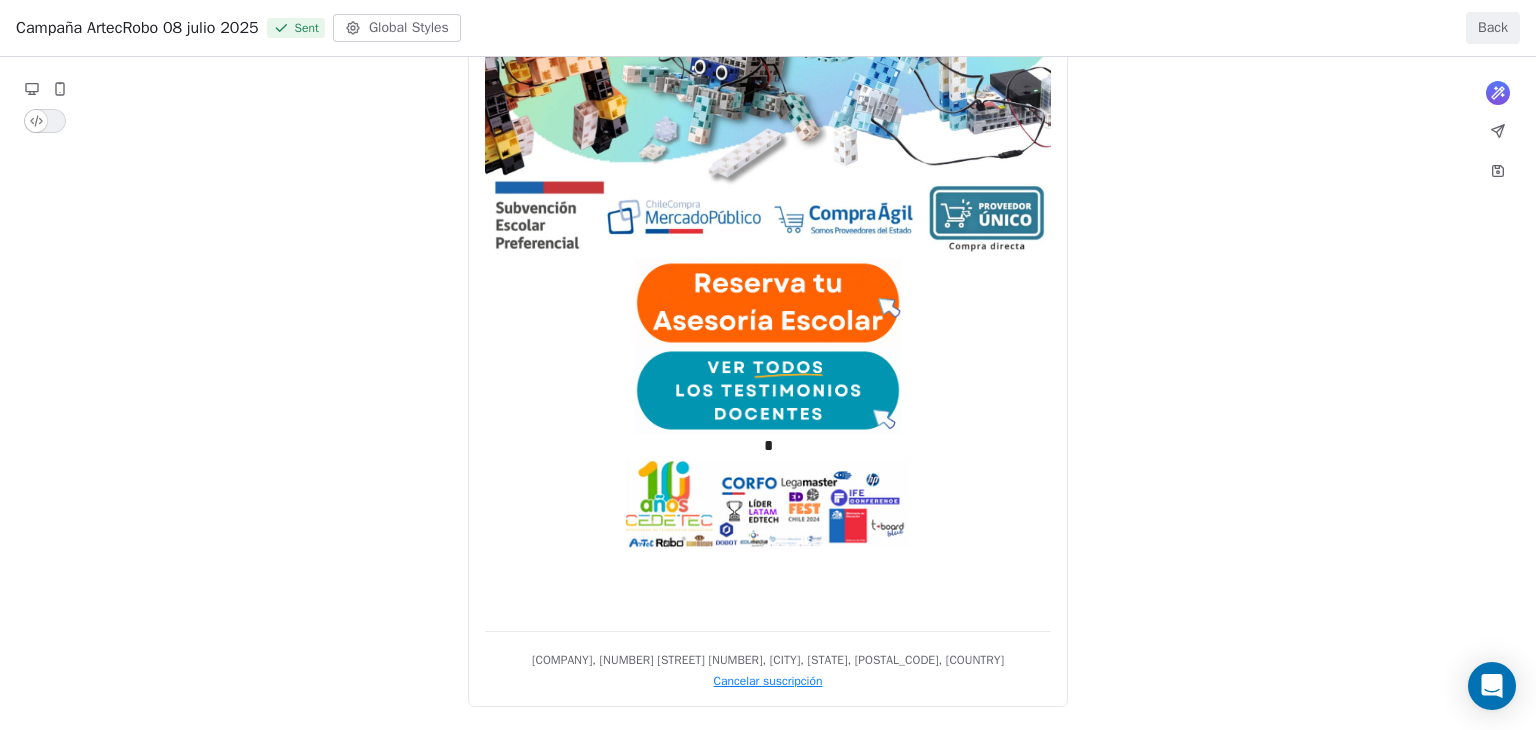 click on "**********" at bounding box center [768, -111] 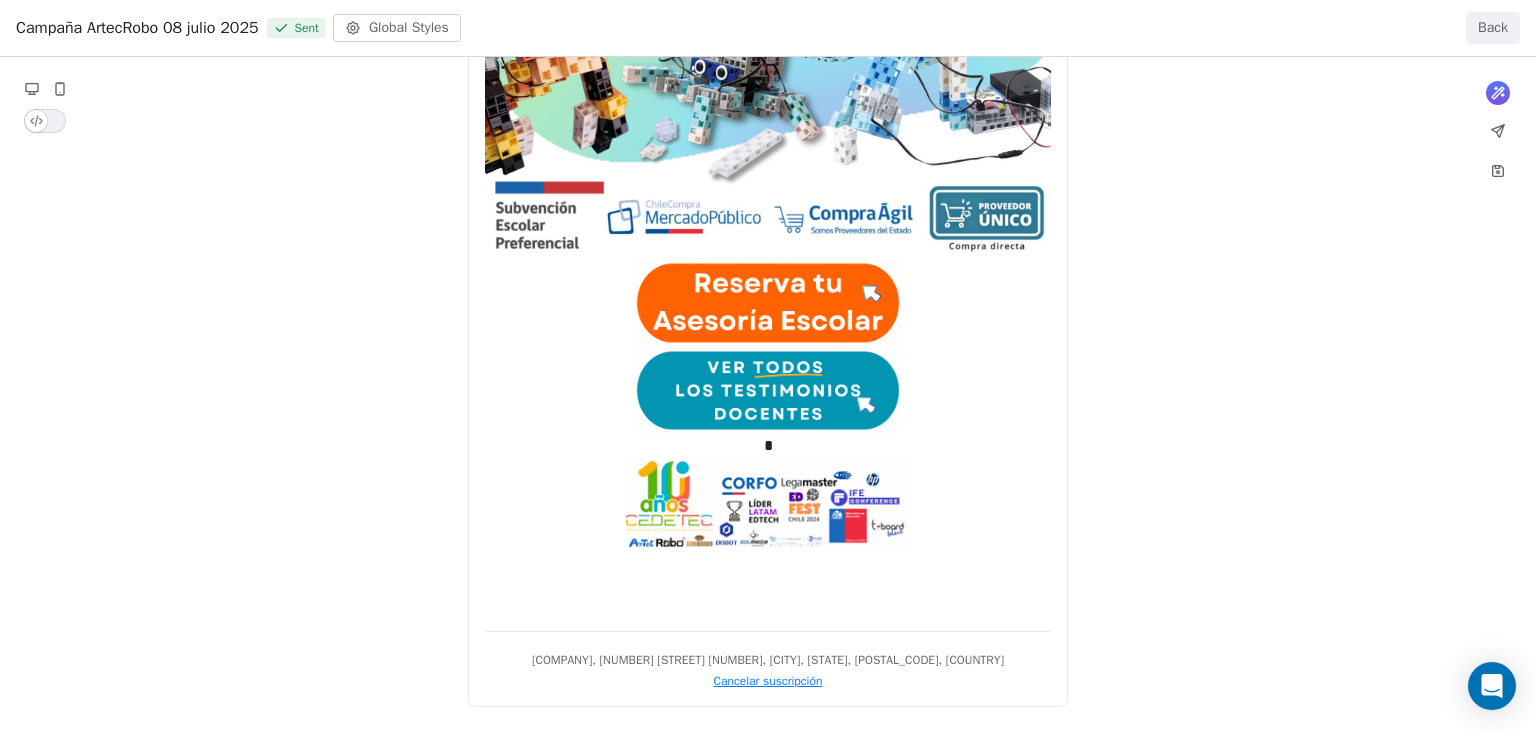 drag, startPoint x: 701, startPoint y: 302, endPoint x: 688, endPoint y: 306, distance: 13.601471 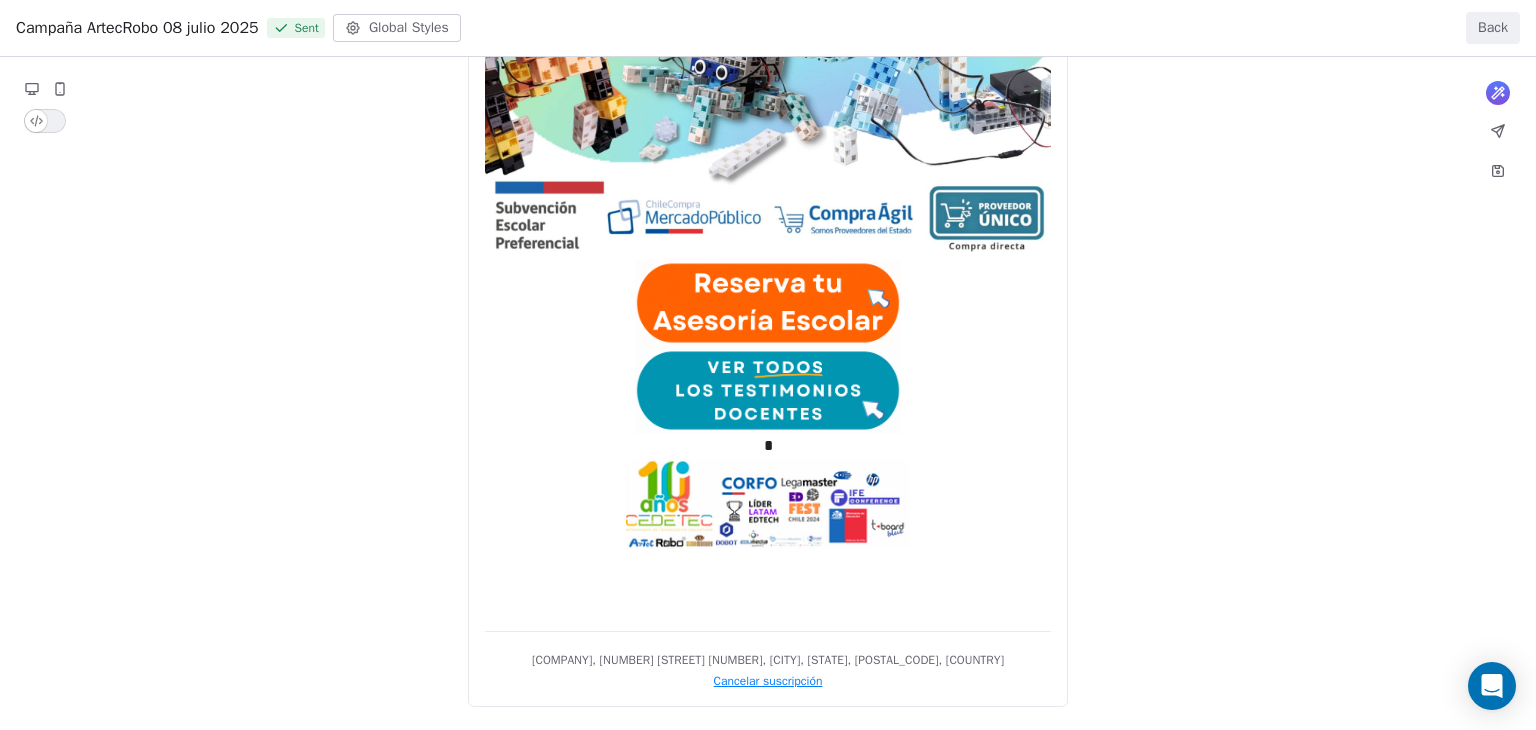 click on "**********" at bounding box center (768, -111) 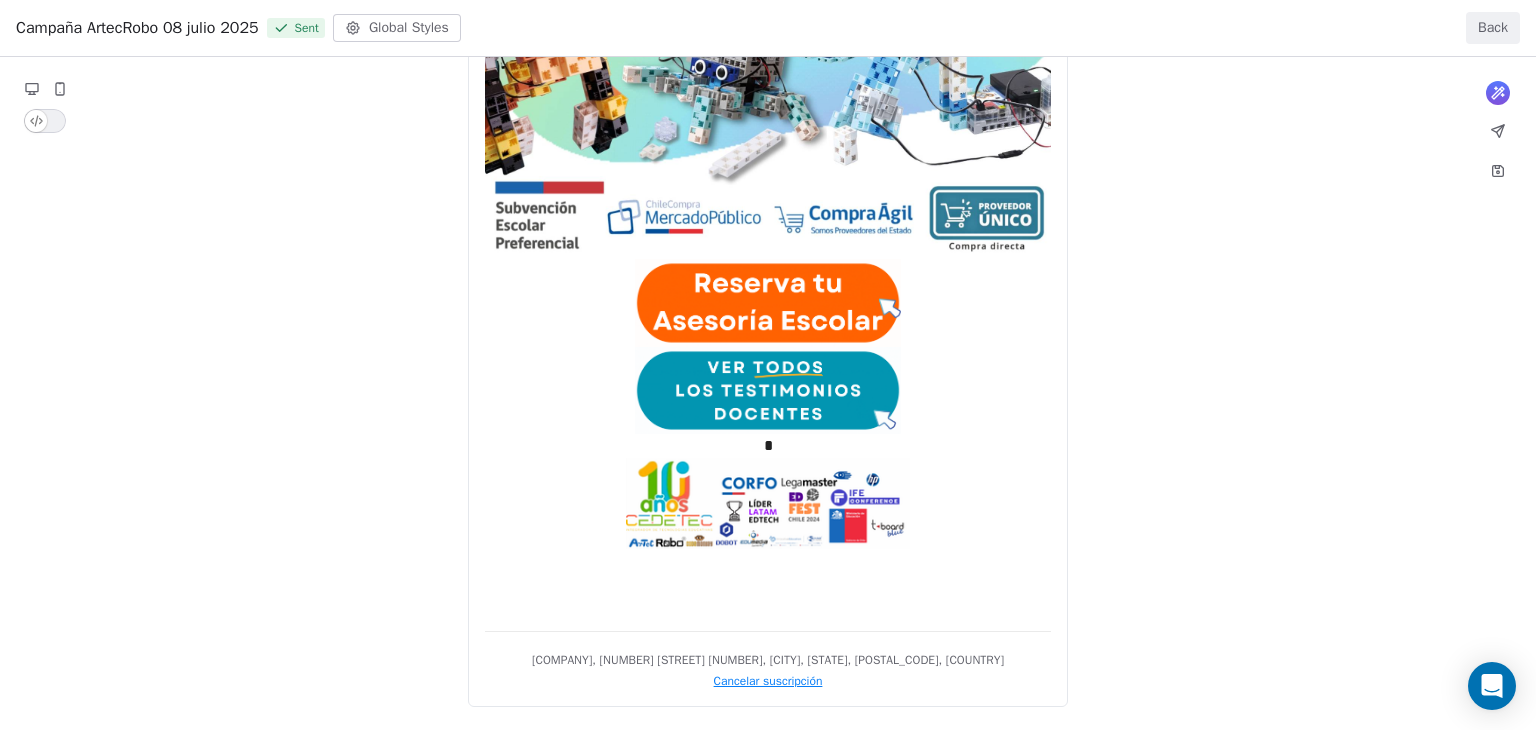 click on "**********" at bounding box center [768, -111] 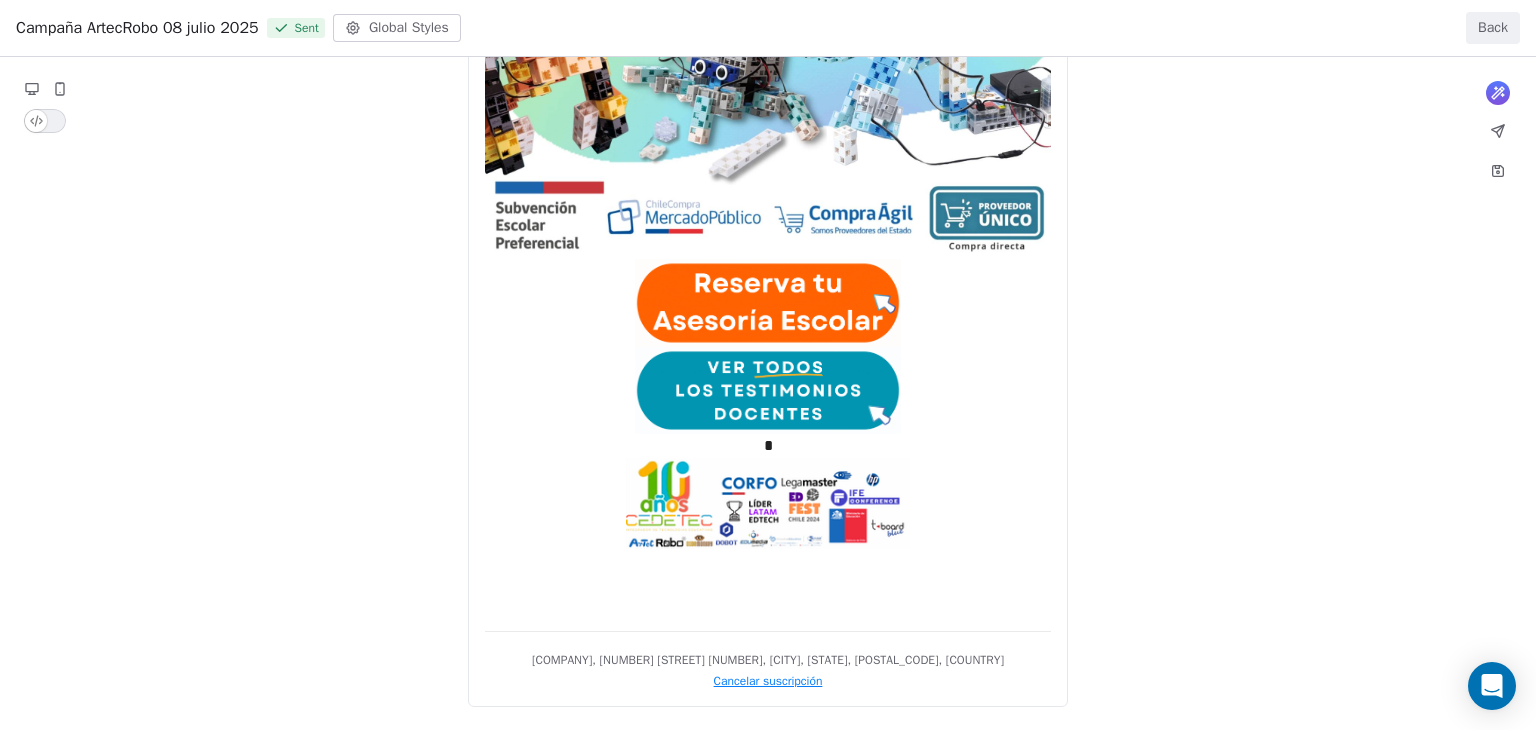 click on "**********" at bounding box center (768, -111) 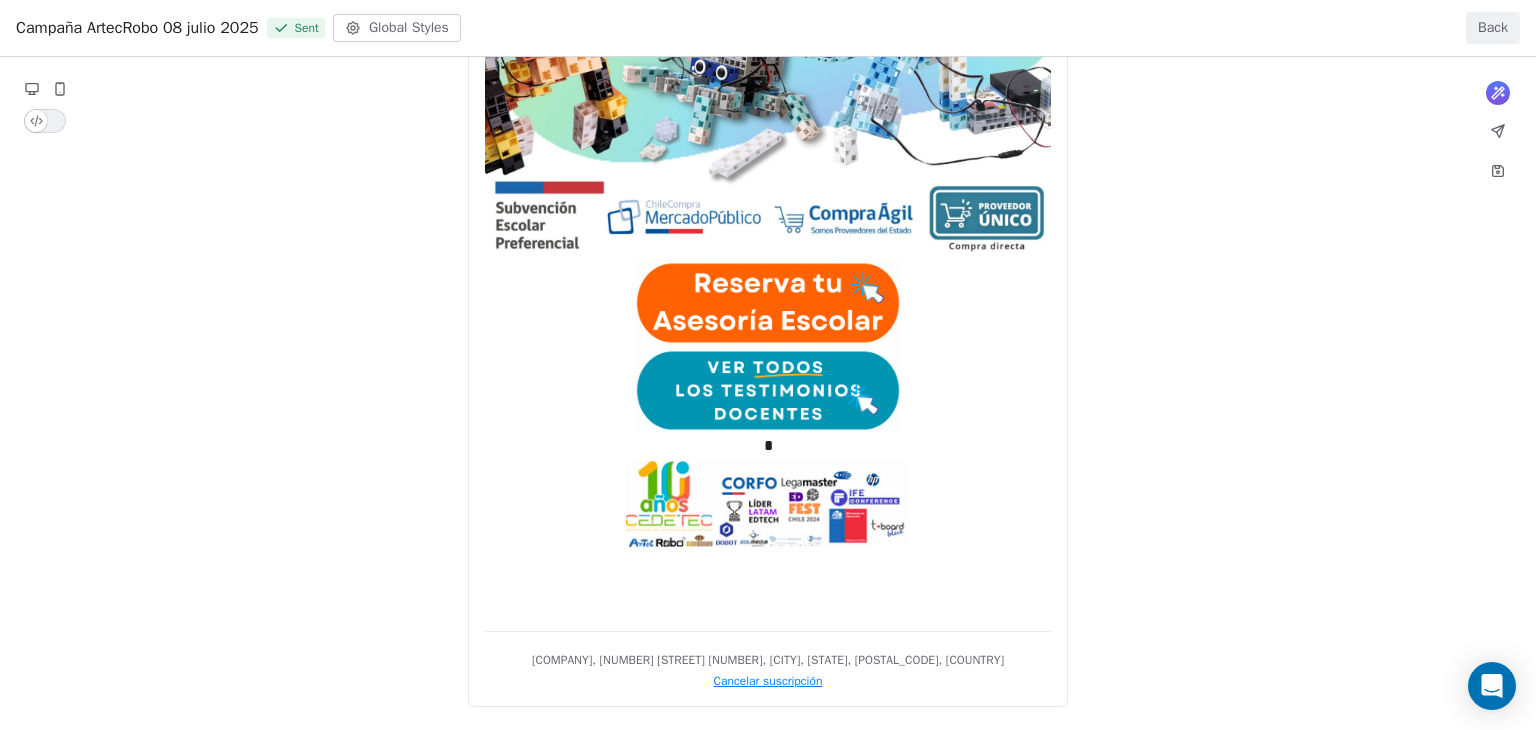 click on "**********" at bounding box center (768, -111) 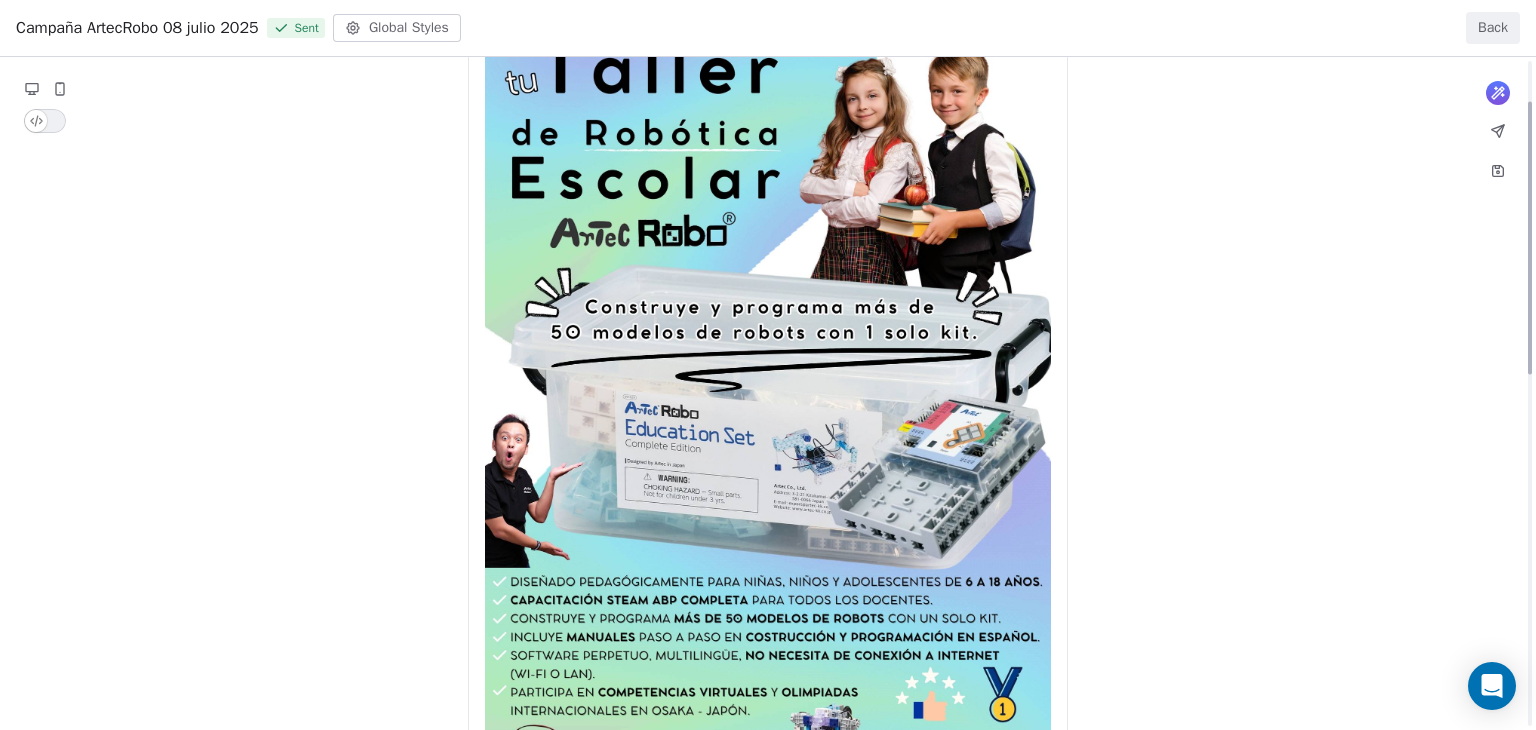 scroll, scrollTop: 100, scrollLeft: 0, axis: vertical 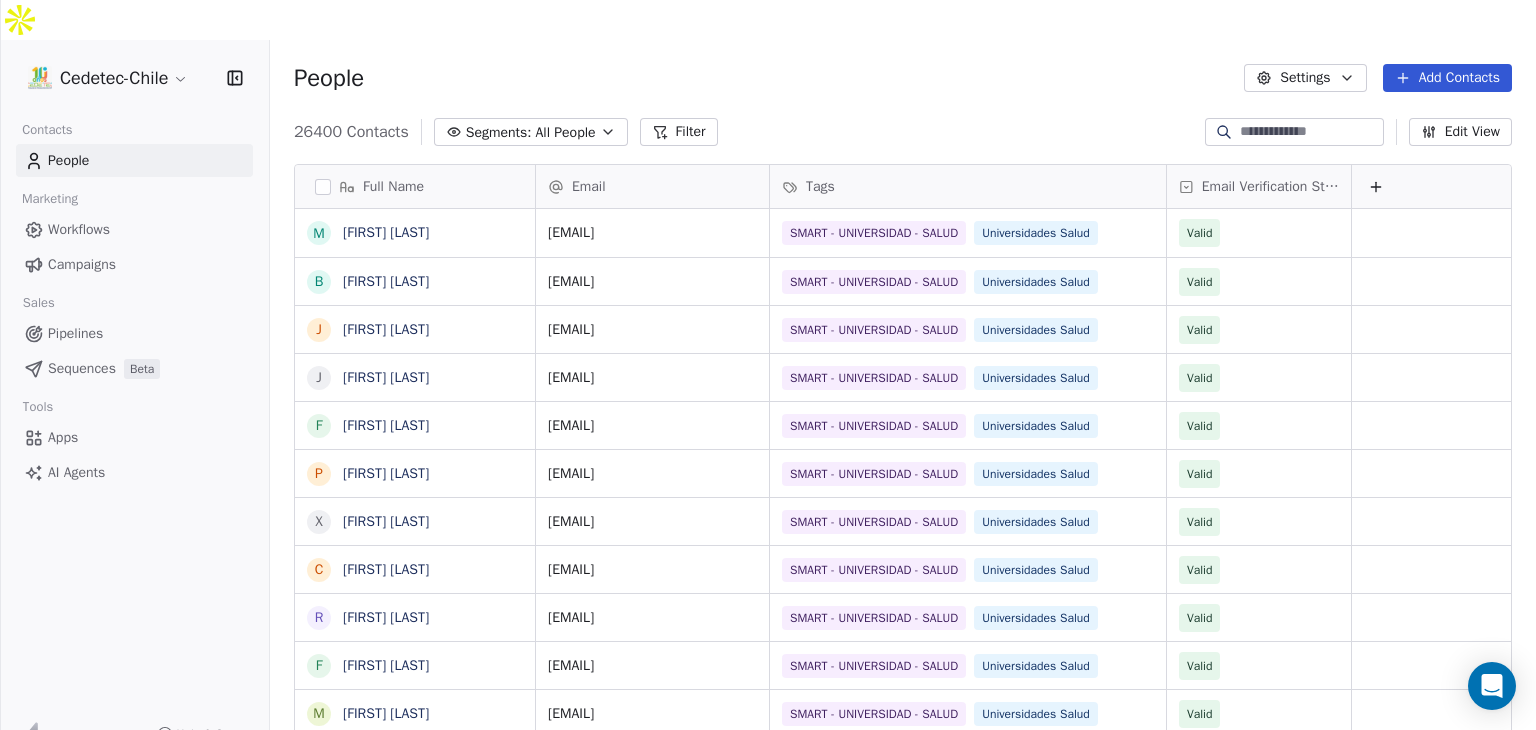 click on "Campaigns" at bounding box center (82, 264) 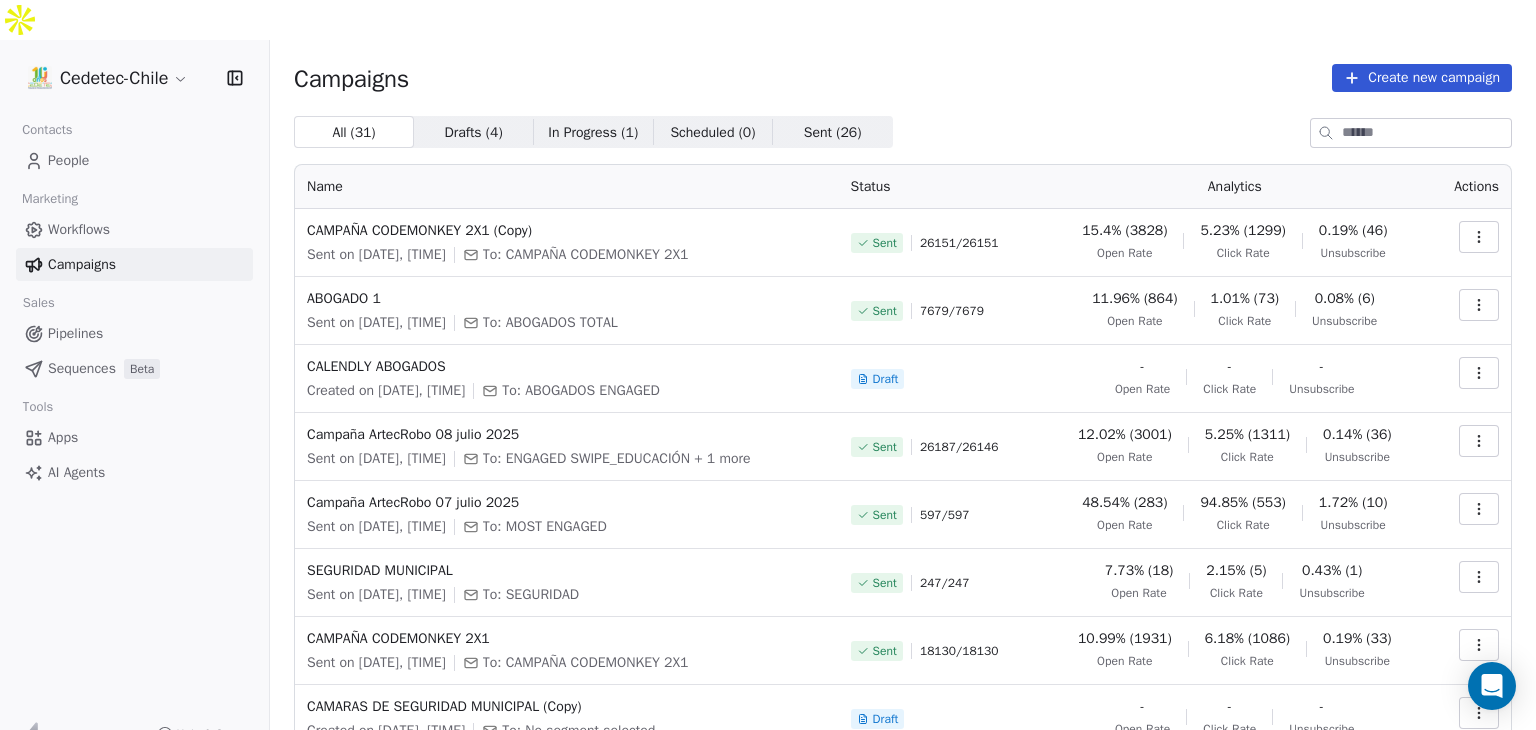 click 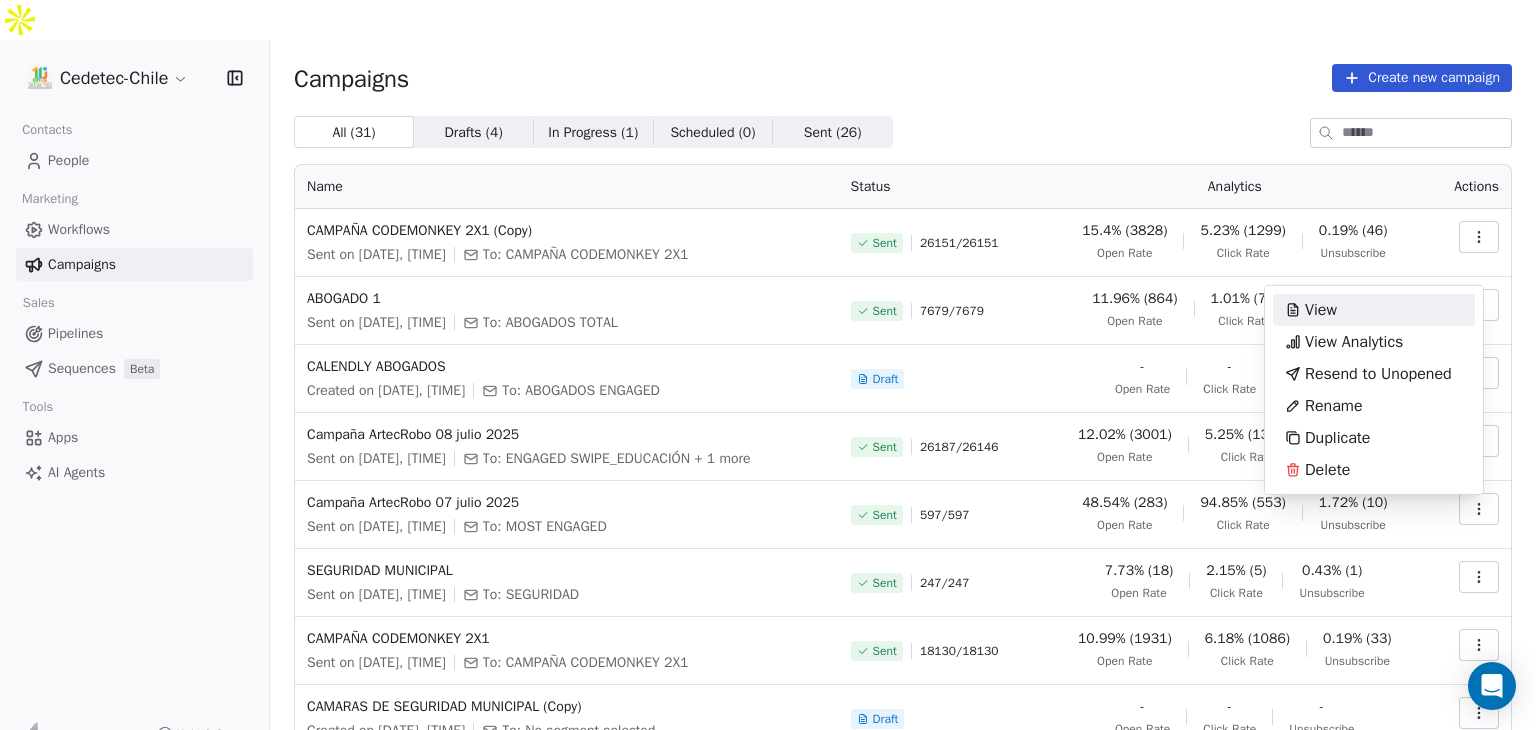 click on "Cedetec-Chile Contacts People Marketing Workflows Campaigns Sales Pipelines Sequences Beta Tools Apps AI Agents Help & Support Campaigns  Create new campaign All ( 31 ) All ( 31 ) Drafts ( 4 ) Drafts ( 4 ) In Progress ( 1 ) In Progress ( 1 ) Scheduled ( 0 ) Scheduled ( 0 ) Sent ( 26 ) Sent ( 26 ) Name Status Analytics Actions CAMPAÑA CODEMONKEY 2X1 (Copy) Sent on Jul 28, 2025, 6:46 AM To: CAMPAÑA CODEMONKEY 2X1  Sent 26151 / 26151 15.4% (3828) Open Rate 5.23% (1299) Click Rate 0.19% (46) Unsubscribe ABOGADO 1 Sent on Jul 28, 2025, 6:49 AM To: ABOGADOS TOTAL  Sent 7679 / 7679 11.96% (864) Open Rate 1.01% (73) Click Rate 0.08% (6) Unsubscribe CALENDLY ABOGADOS Created on Jul 15, 2025, 9:46 AM To: ABOGADOS ENGAGED  Draft - Open Rate - Click Rate - Unsubscribe Campaña ArtecRobo 08 julio 2025 Sent on Jul 21, 2025, 11:04 AM To: ENGAGED SWIPE_EDUCACIÓN + 1 more Sent 26187 / 26146 12.02% (3001) Open Rate 5.25% (1311) Click Rate 0.14% (36) Unsubscribe Campaña ArtecRobo 07 julio 2025 To: MOST ENGAGED  Sent 597 /" at bounding box center (768, 385) 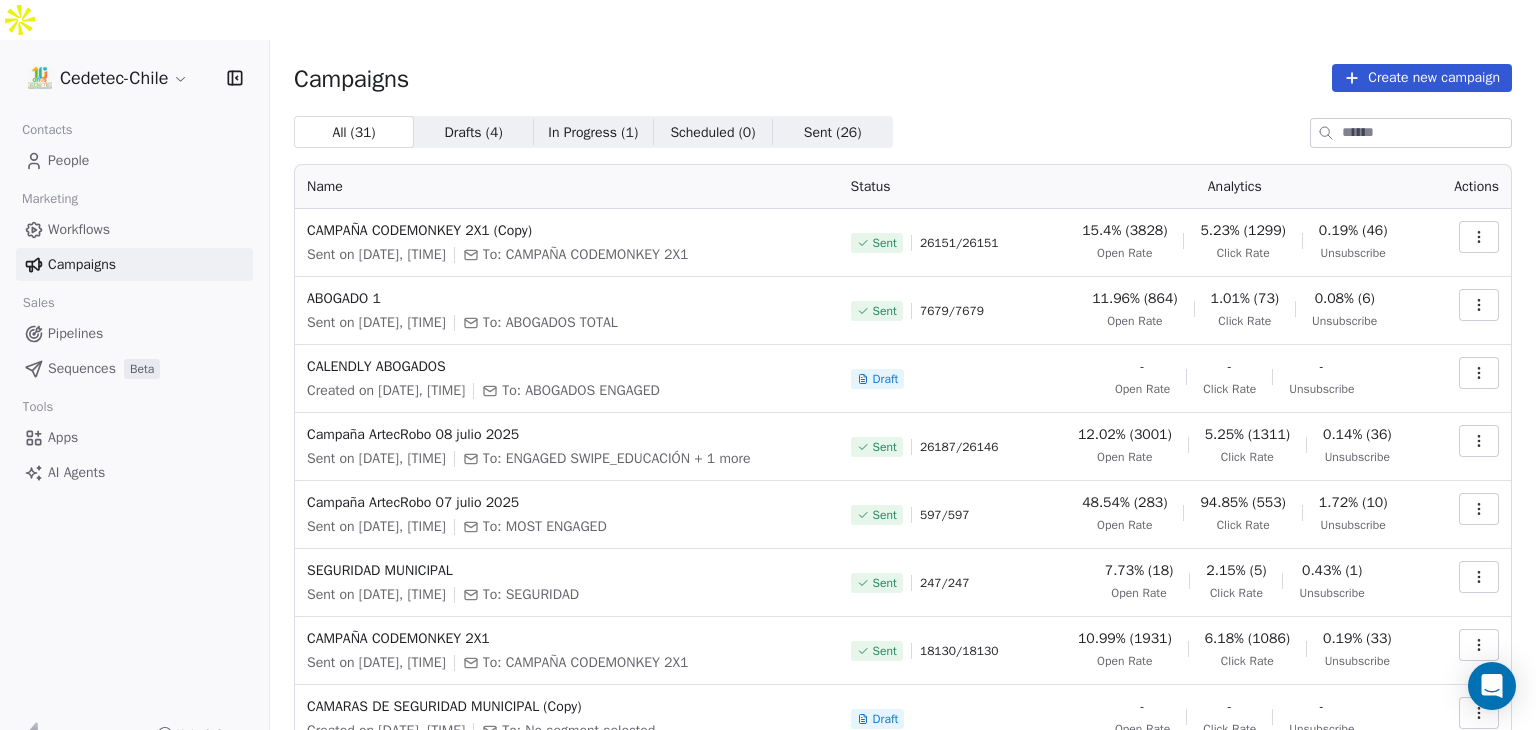 click 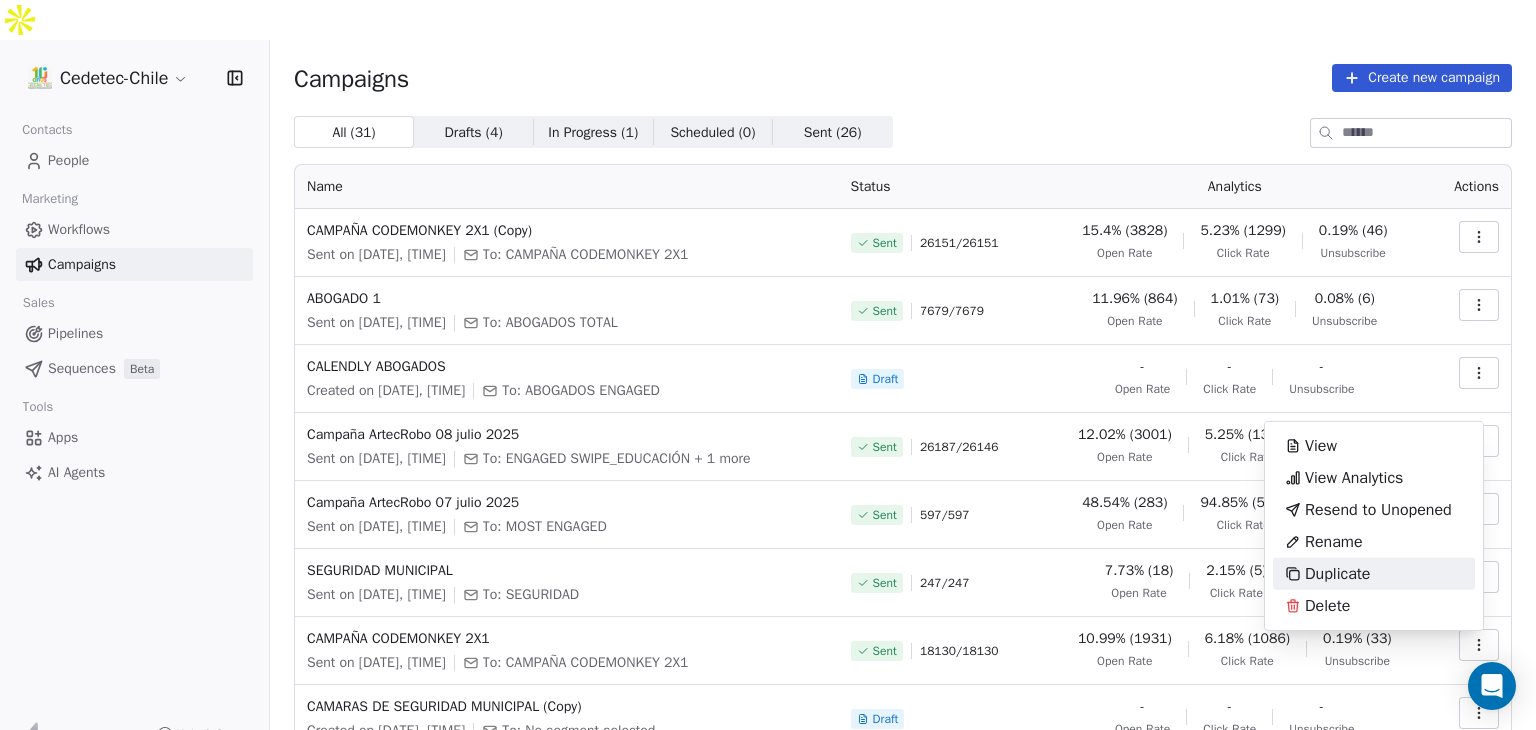 click on "Duplicate" at bounding box center [1337, 574] 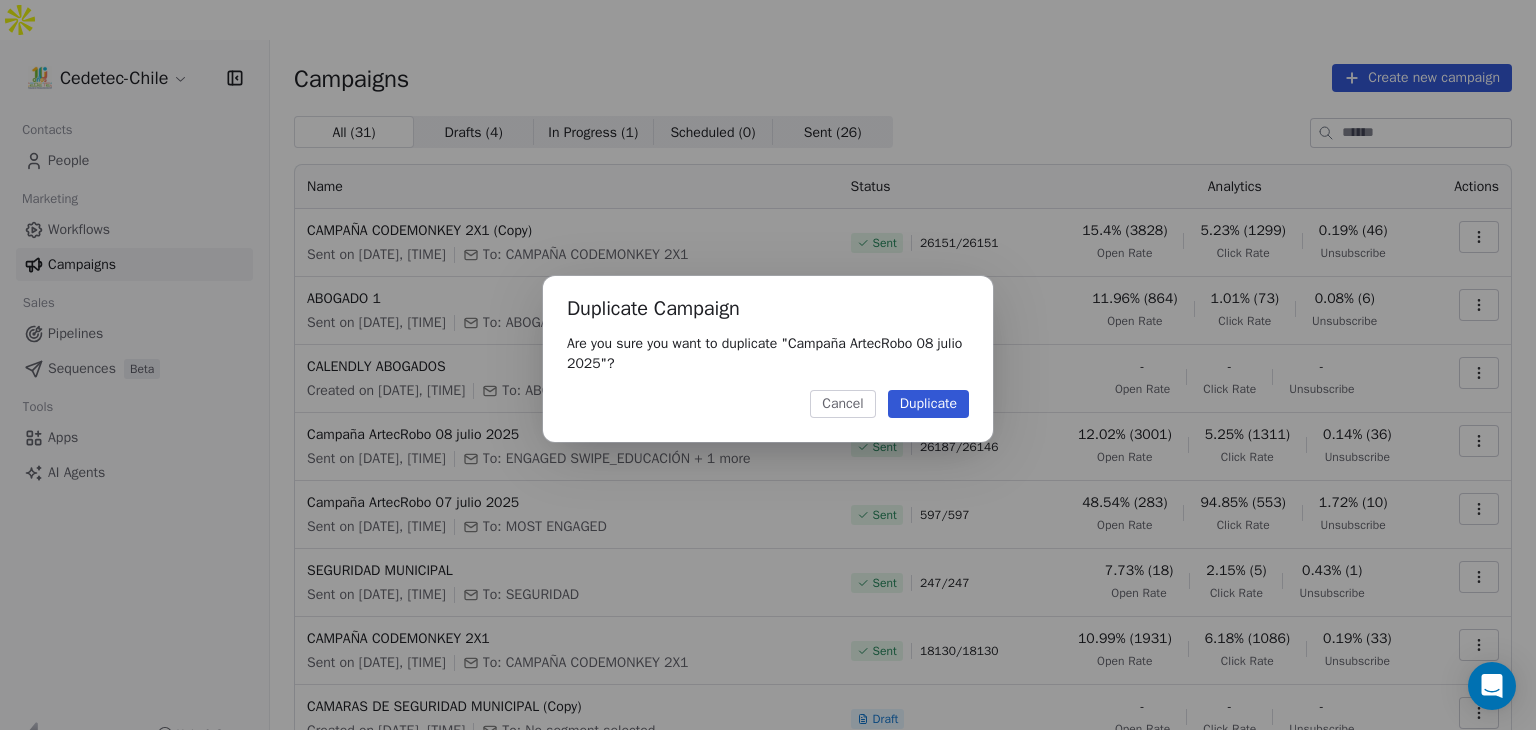 click on "Duplicate" at bounding box center (928, 404) 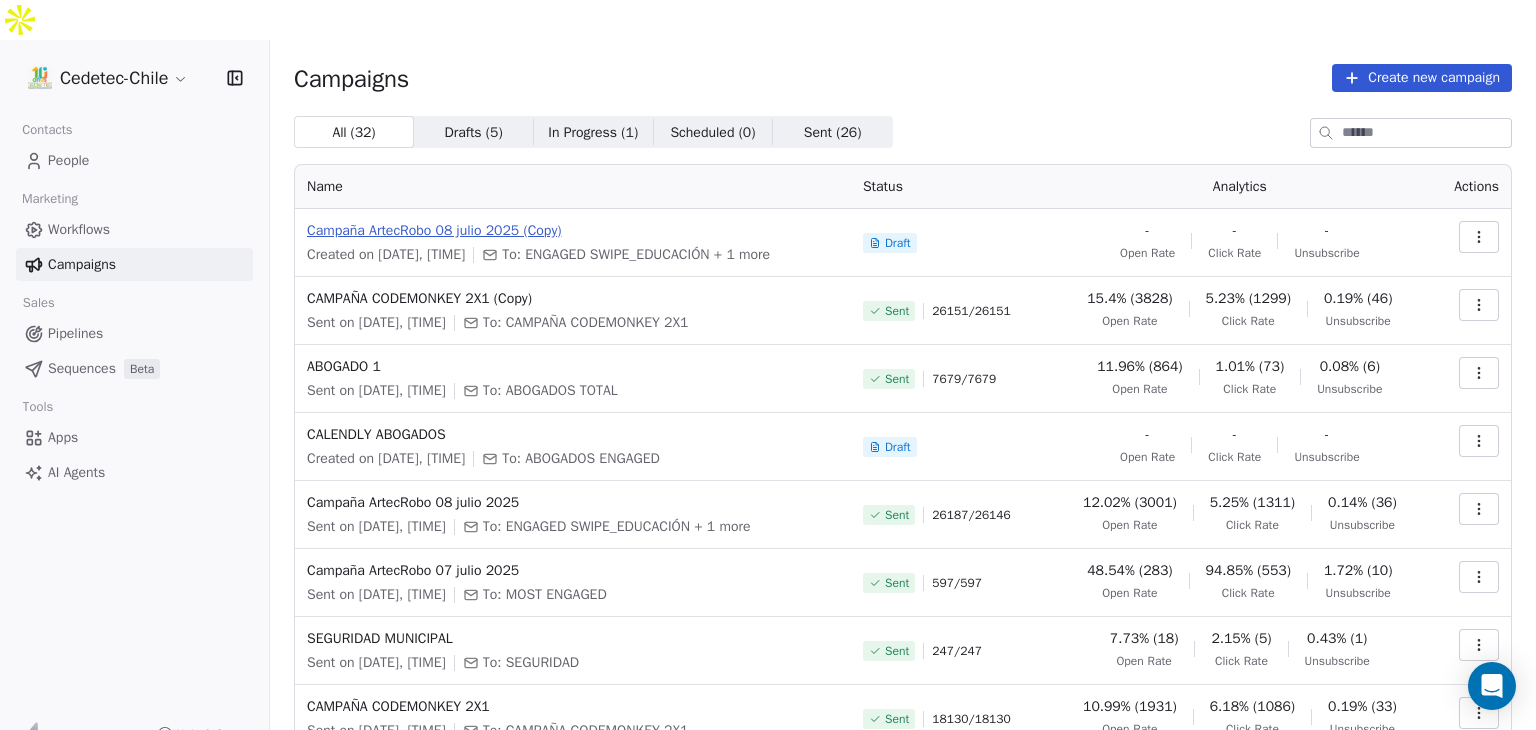 click on "Campaña ArtecRobo [DATE] [YEAR] (Copy)" at bounding box center [573, 231] 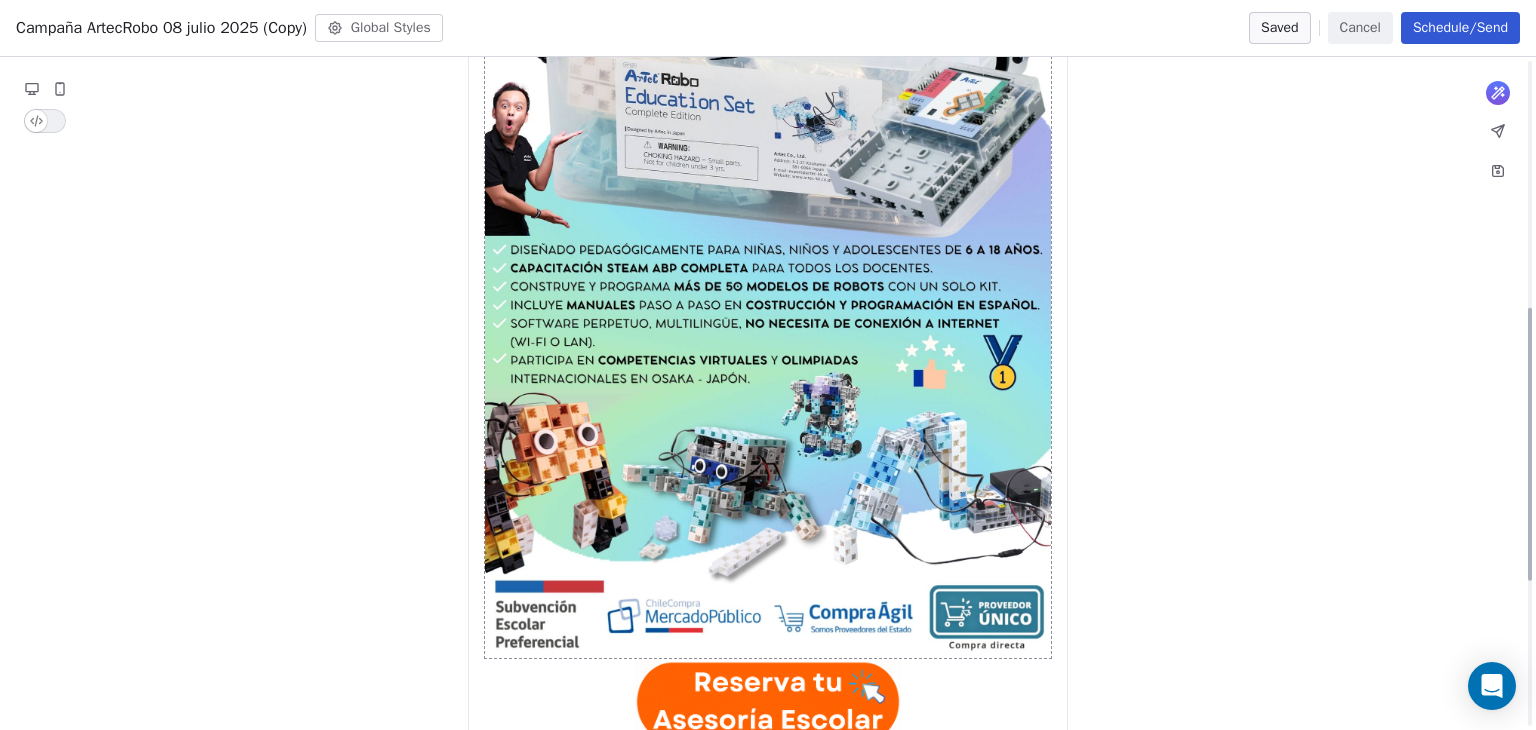 scroll, scrollTop: 768, scrollLeft: 0, axis: vertical 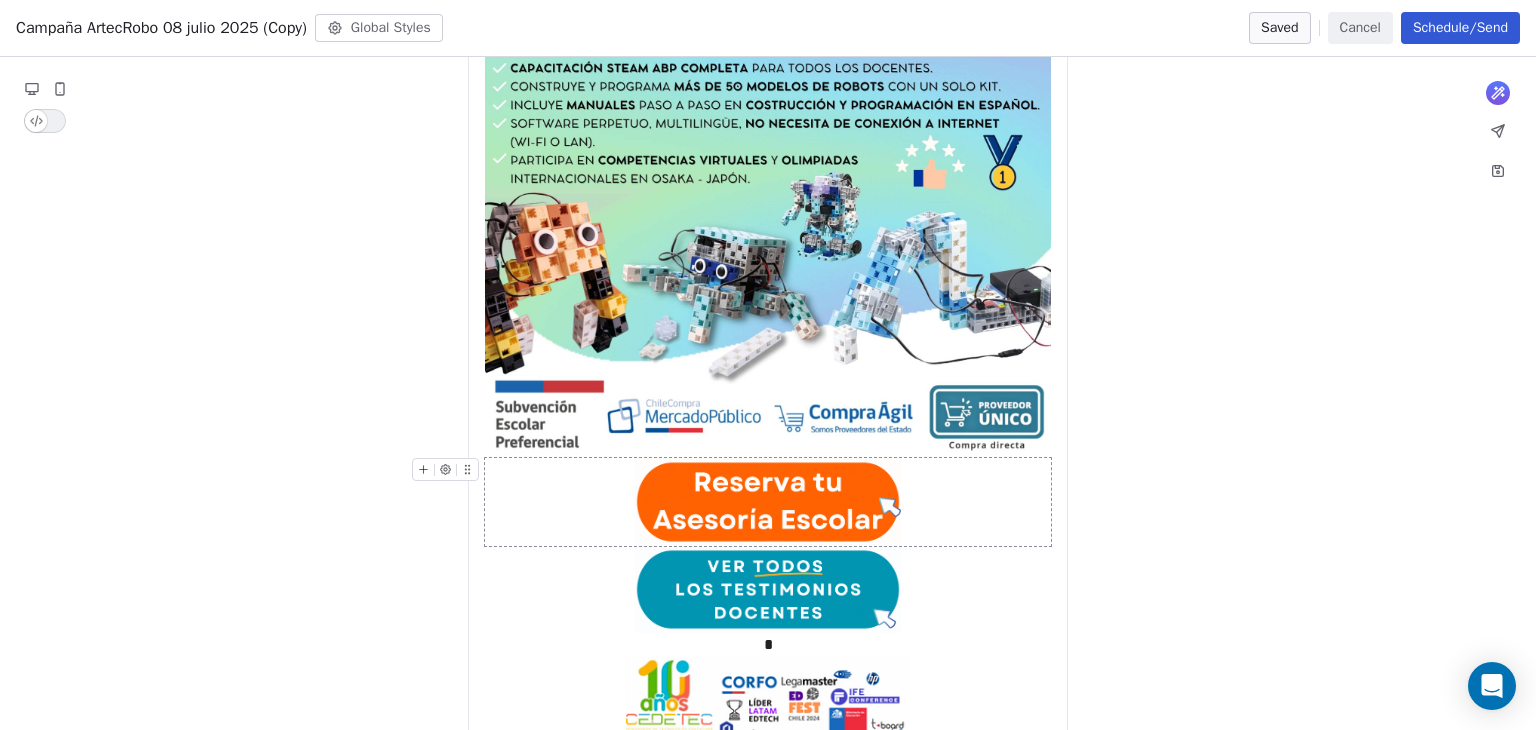 click at bounding box center [768, 501] 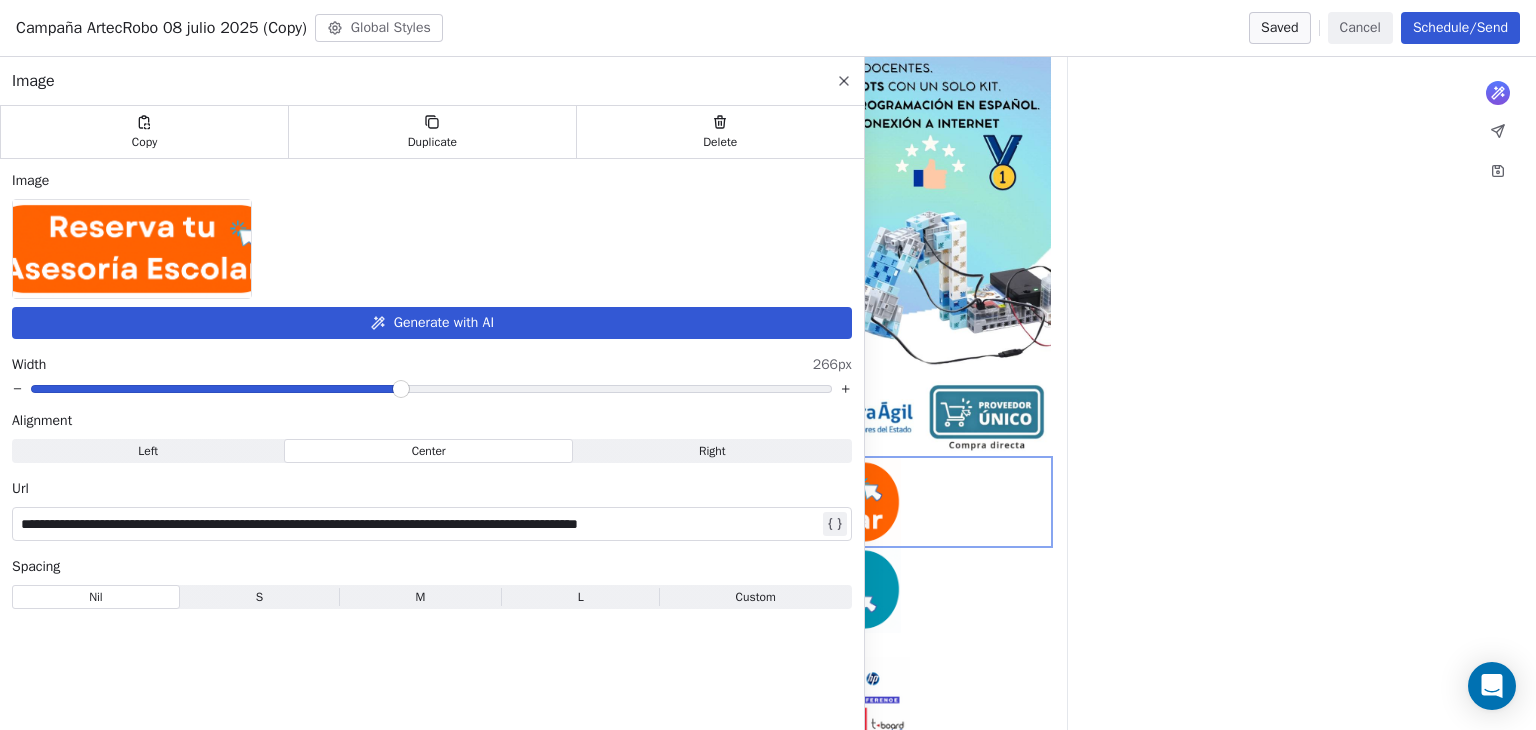 click on "What would you like to create email about? or * Cedetec-Chile, Merced 838 Of 117, Santiago, Región Metropolitana, 8320175, Chile Cancelar suscripción" at bounding box center (768, 170) 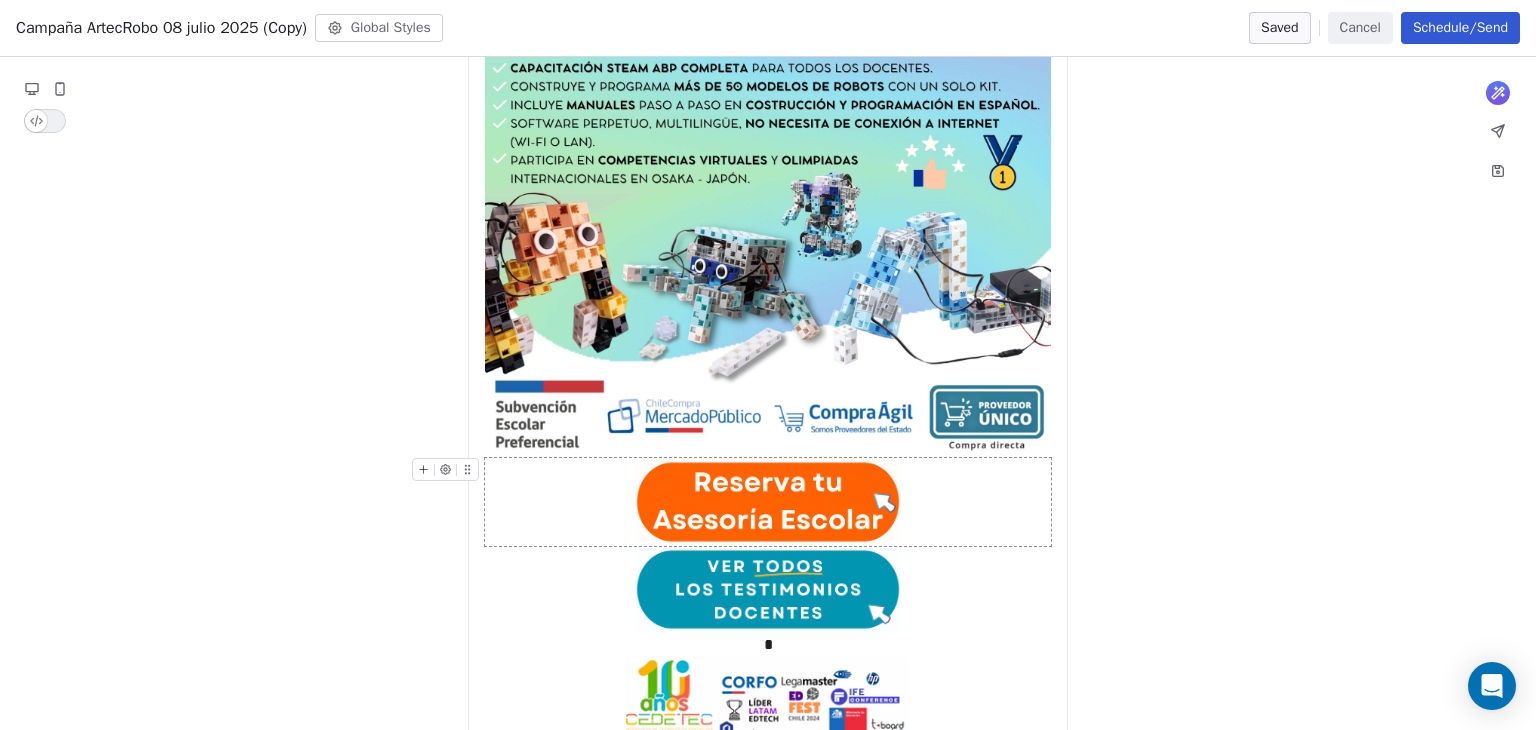 click at bounding box center [768, 501] 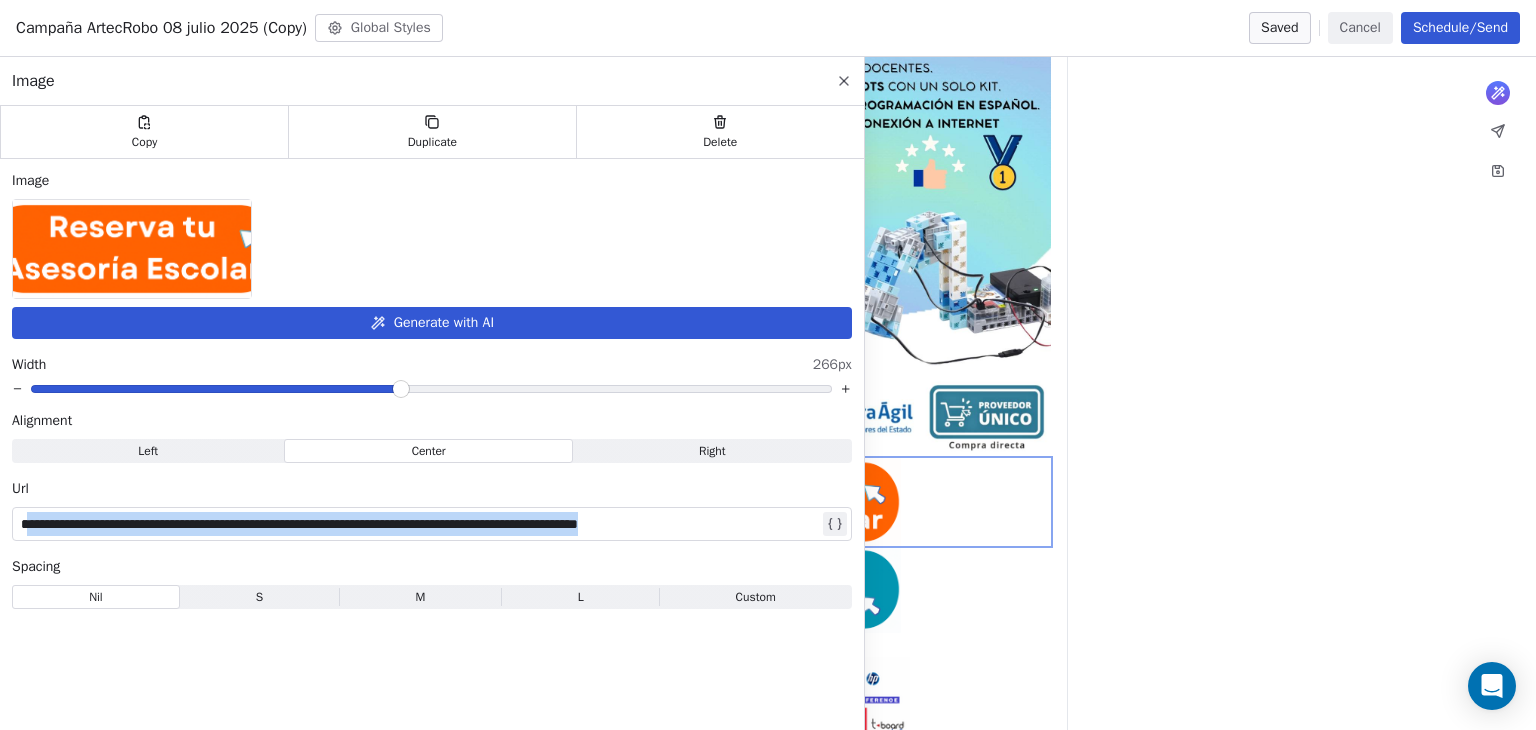 drag, startPoint x: 104, startPoint y: 527, endPoint x: 1139, endPoint y: 530, distance: 1035.0044 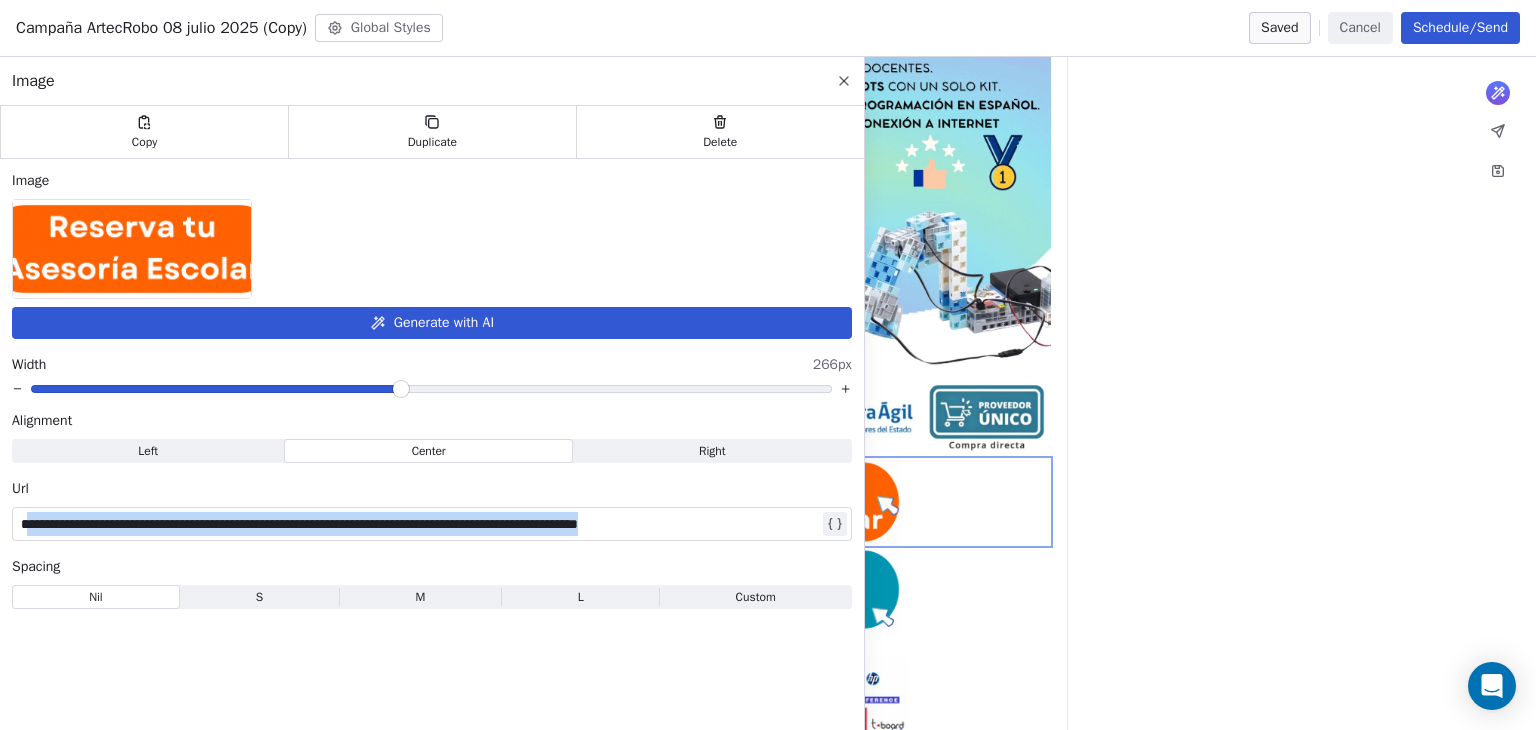 click on "**********" at bounding box center [768, 393] 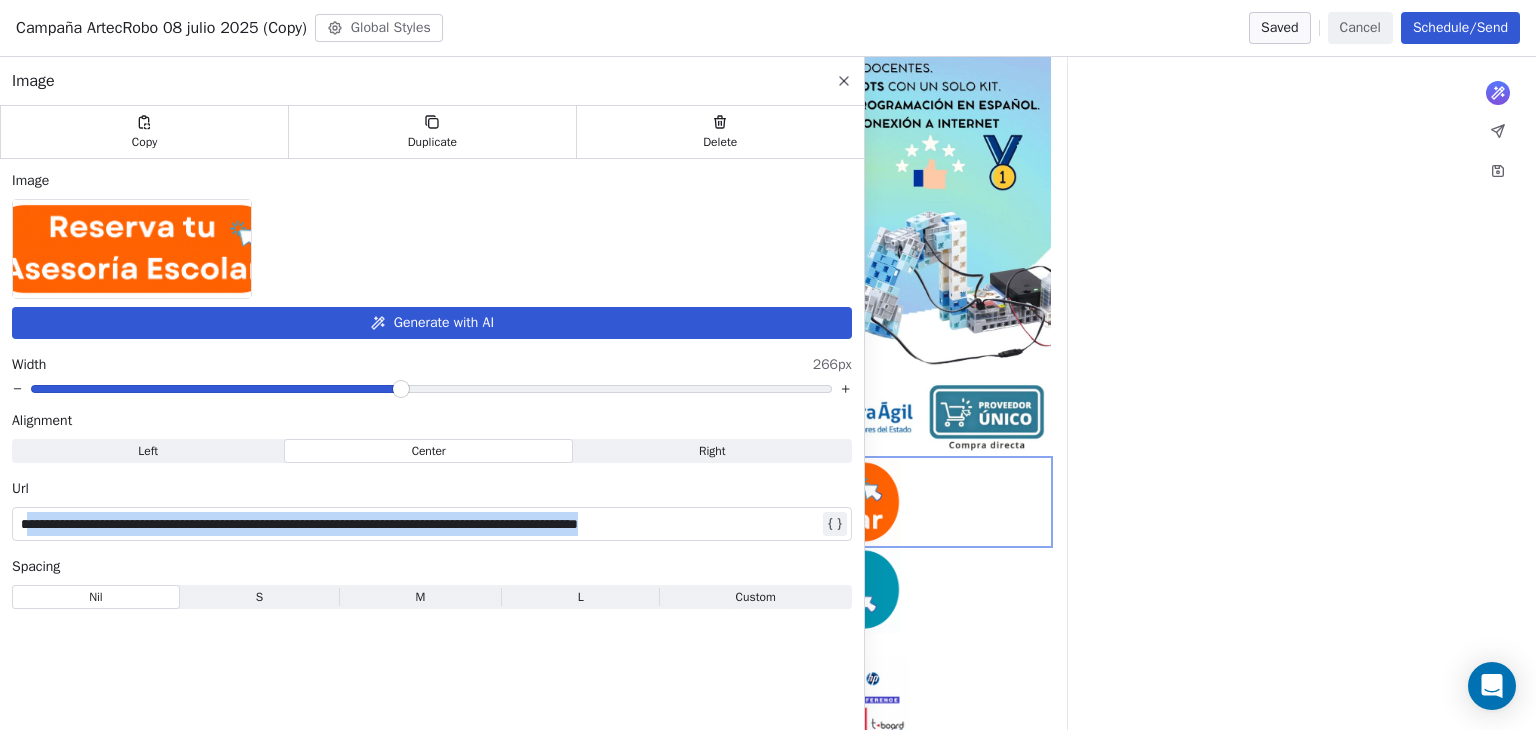 type 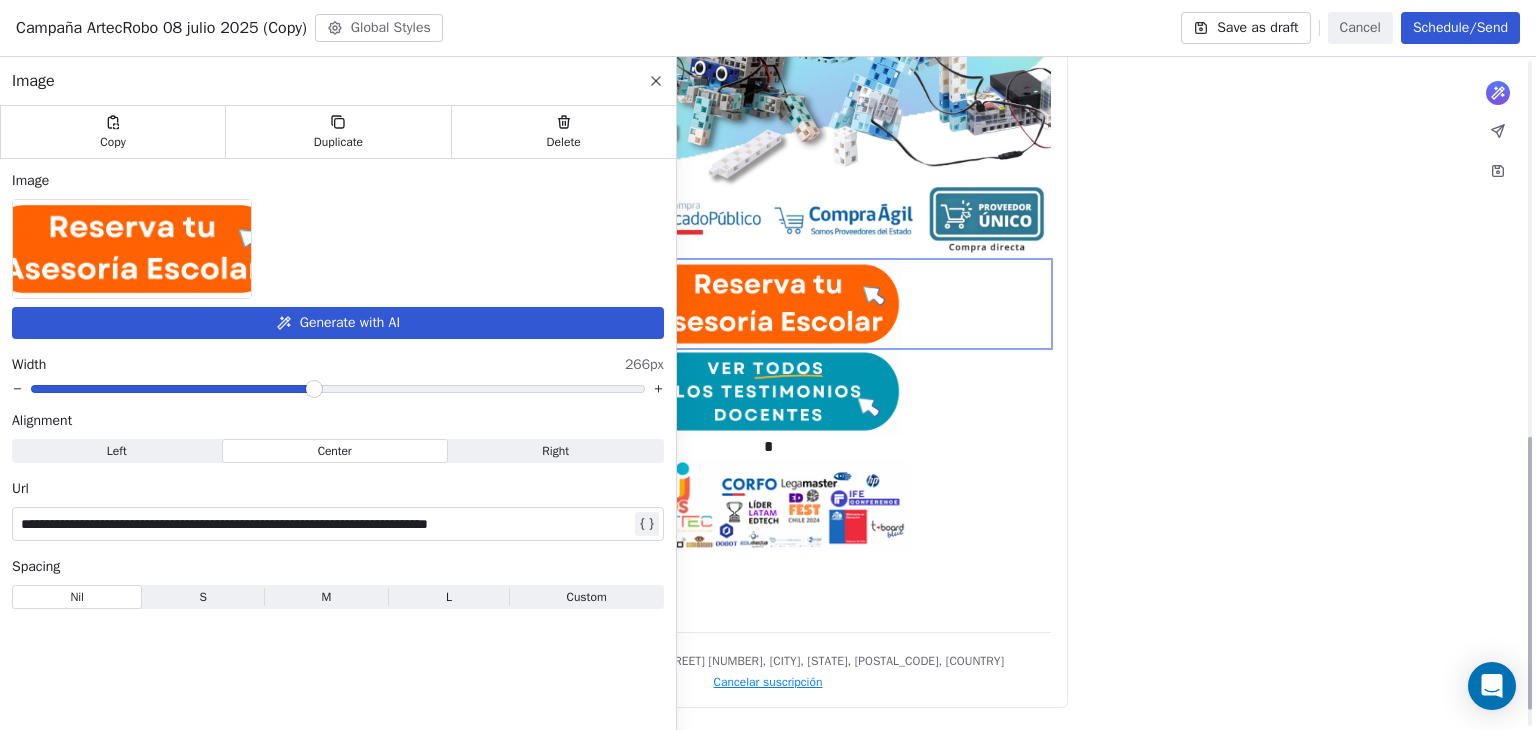 scroll, scrollTop: 967, scrollLeft: 0, axis: vertical 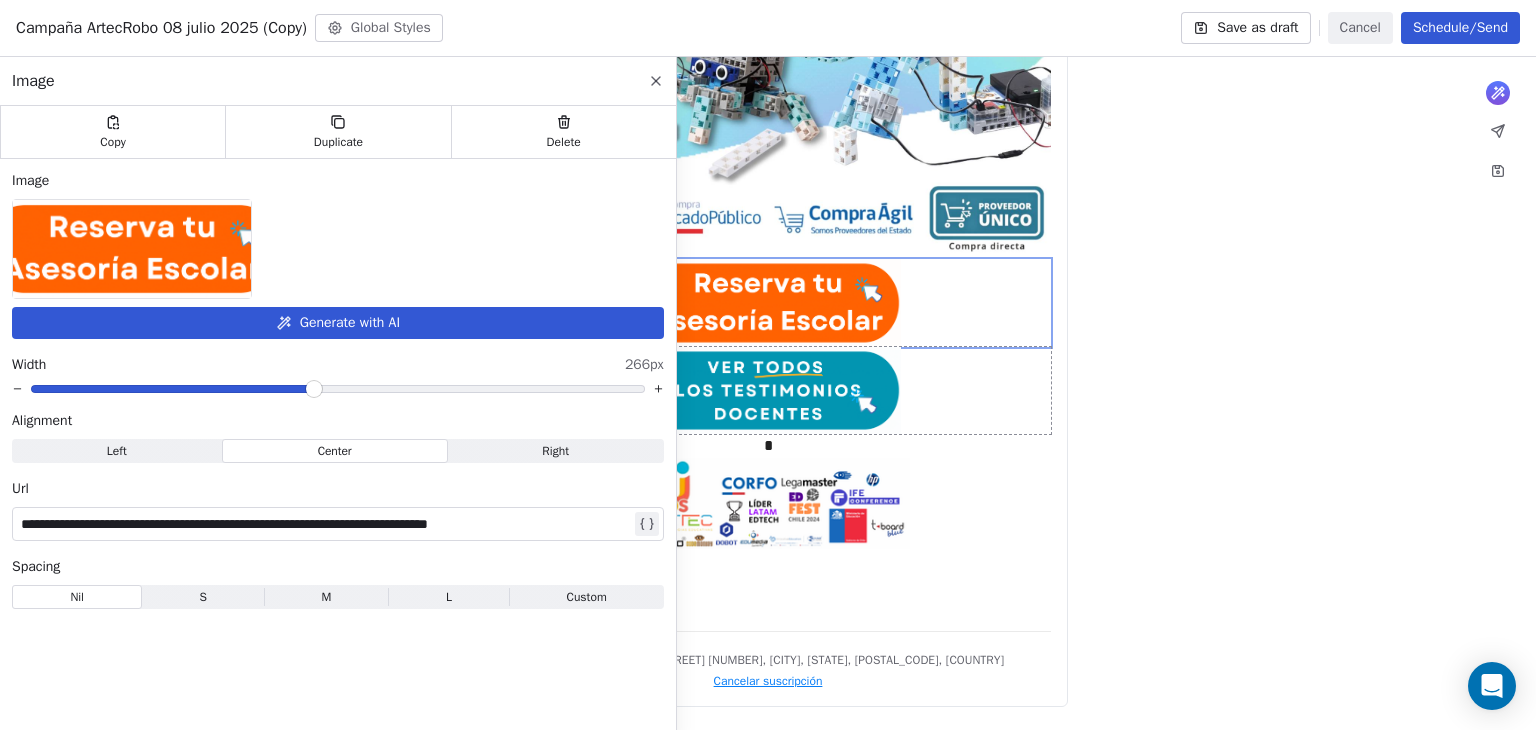 click on "What would you like to create email about? or * Cedetec-Chile, Merced 838 Of 117, Santiago, Región Metropolitana, 8320175, Chile Cancelar suscripción" at bounding box center (768, -29) 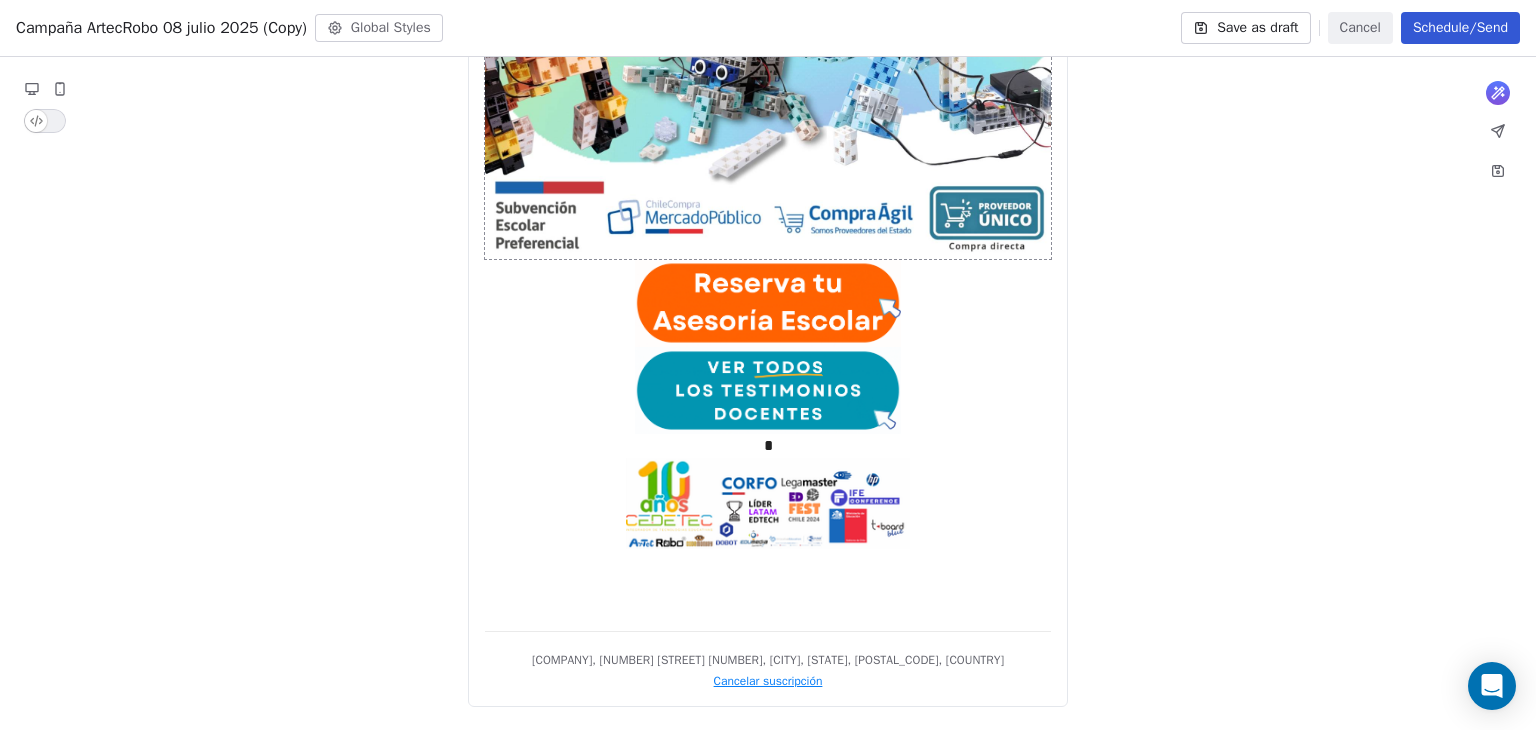 click on "Save as draft" at bounding box center [1245, 28] 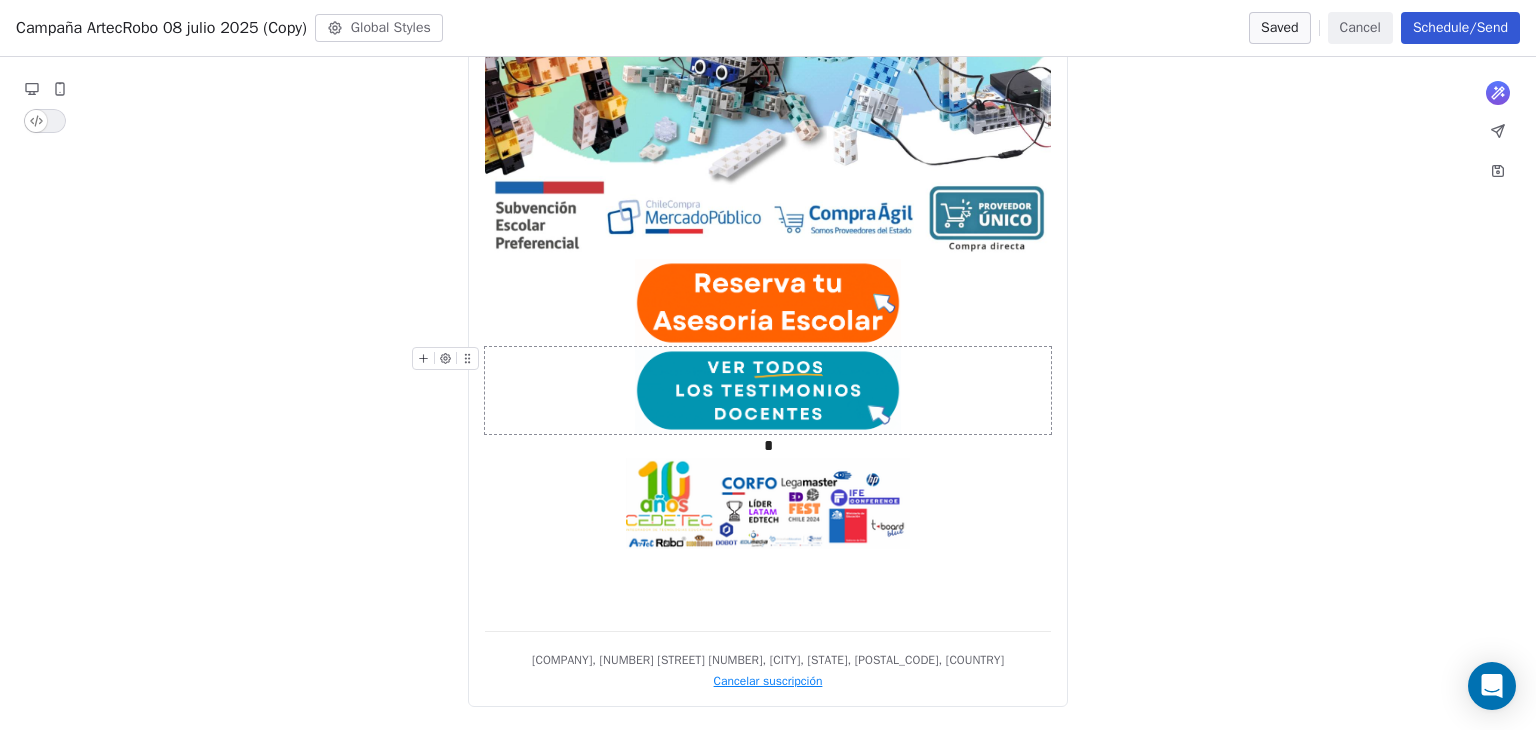 click at bounding box center (768, 390) 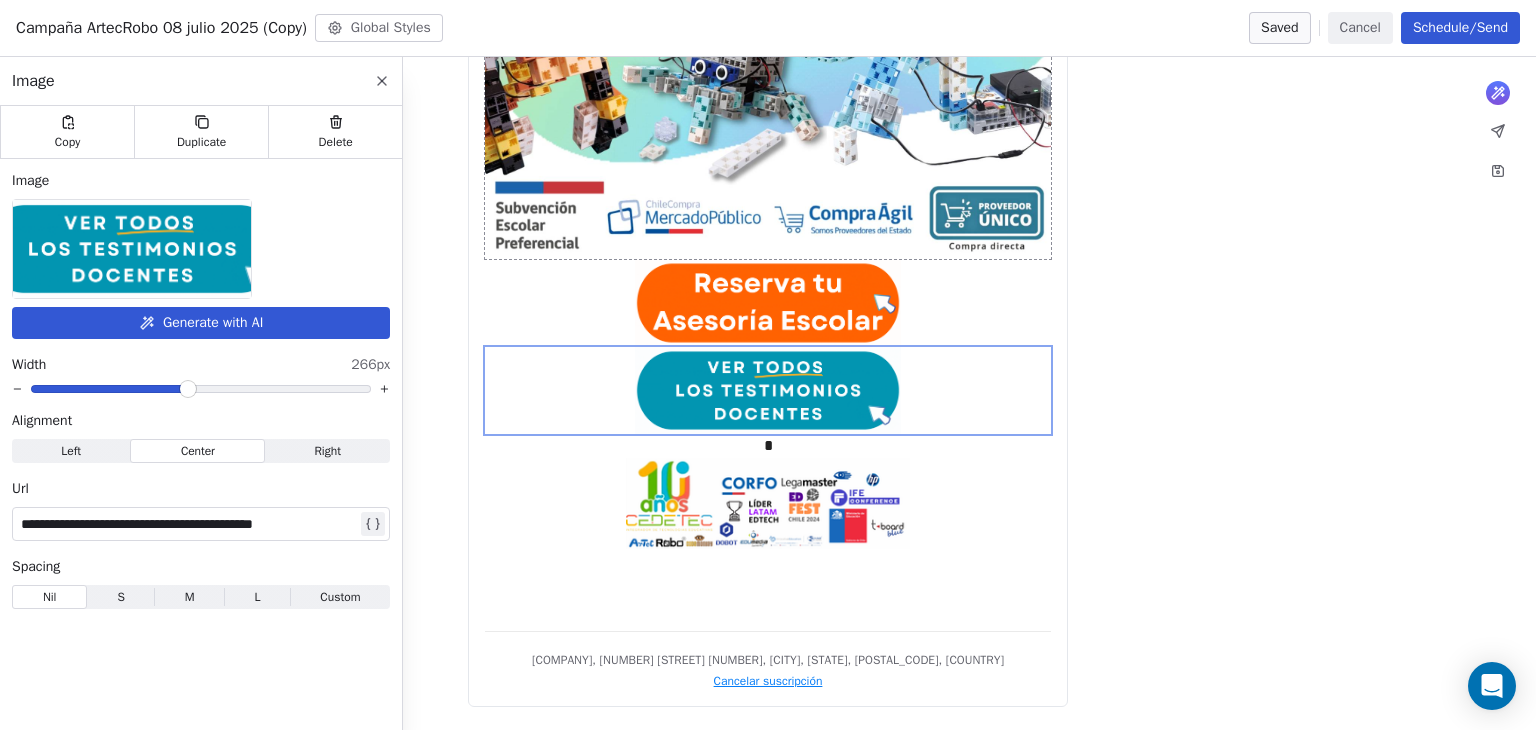 click 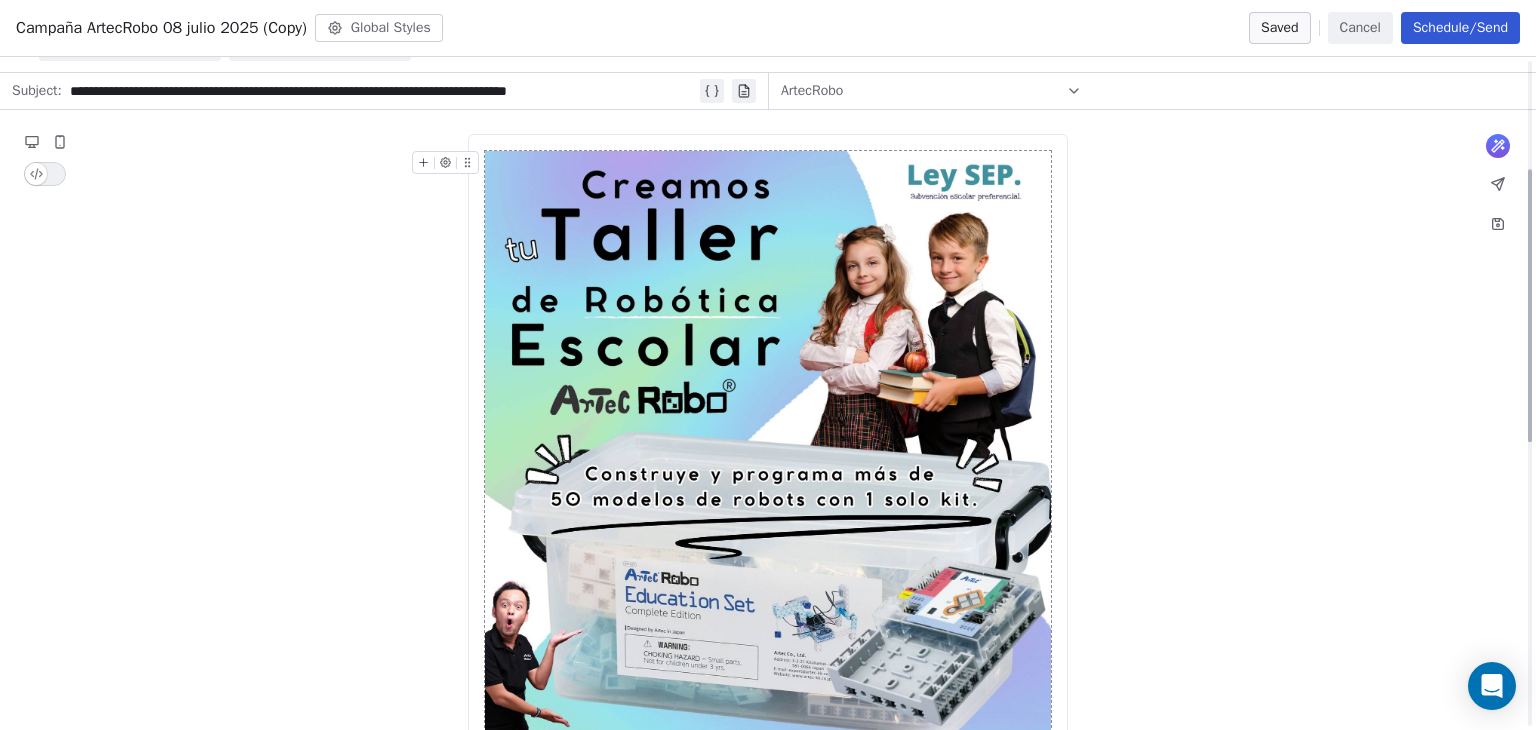 scroll, scrollTop: 0, scrollLeft: 0, axis: both 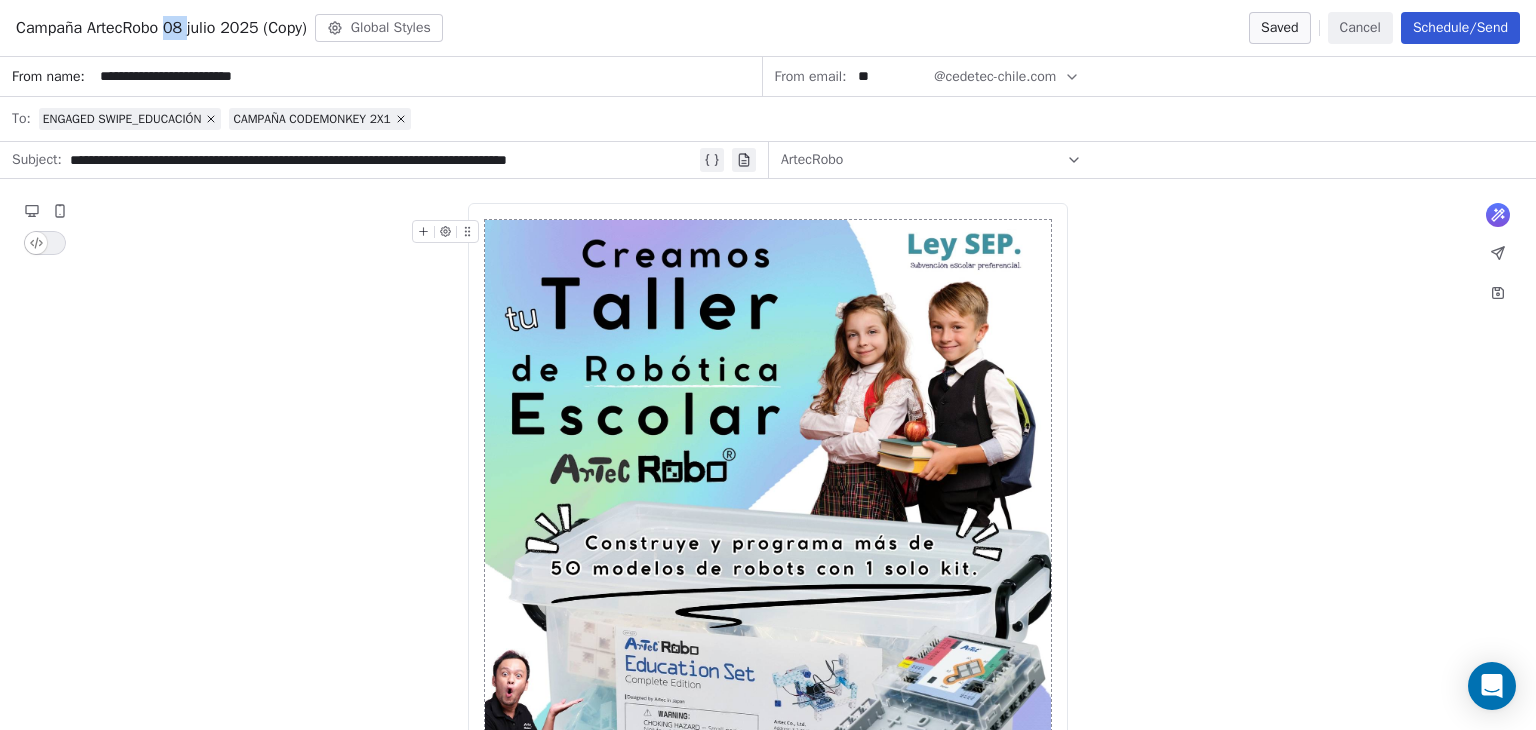 drag, startPoint x: 195, startPoint y: 29, endPoint x: 126, endPoint y: 65, distance: 77.82673 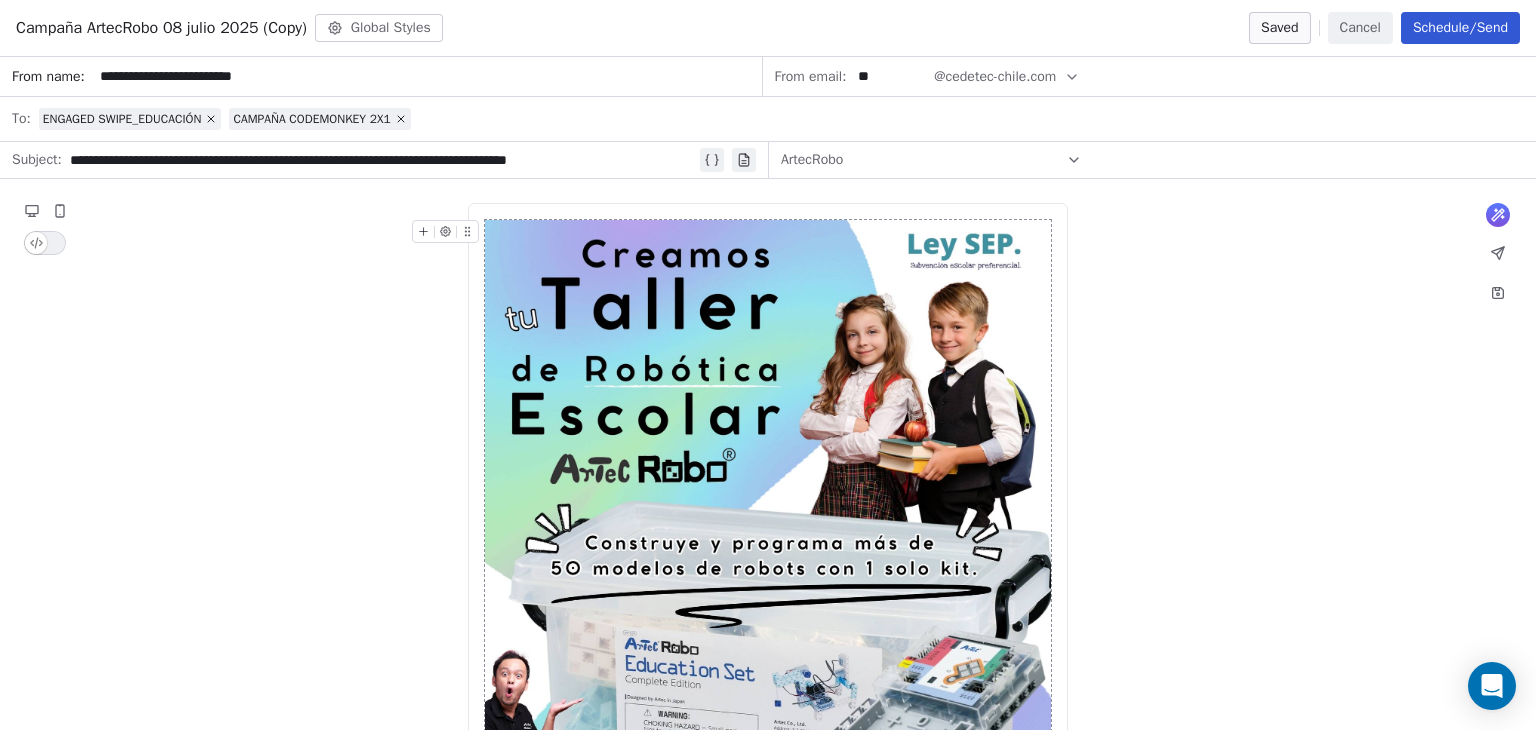click on "Campaña ArtecRobo [DATE] [YEAR] (Copy)" at bounding box center [161, 28] 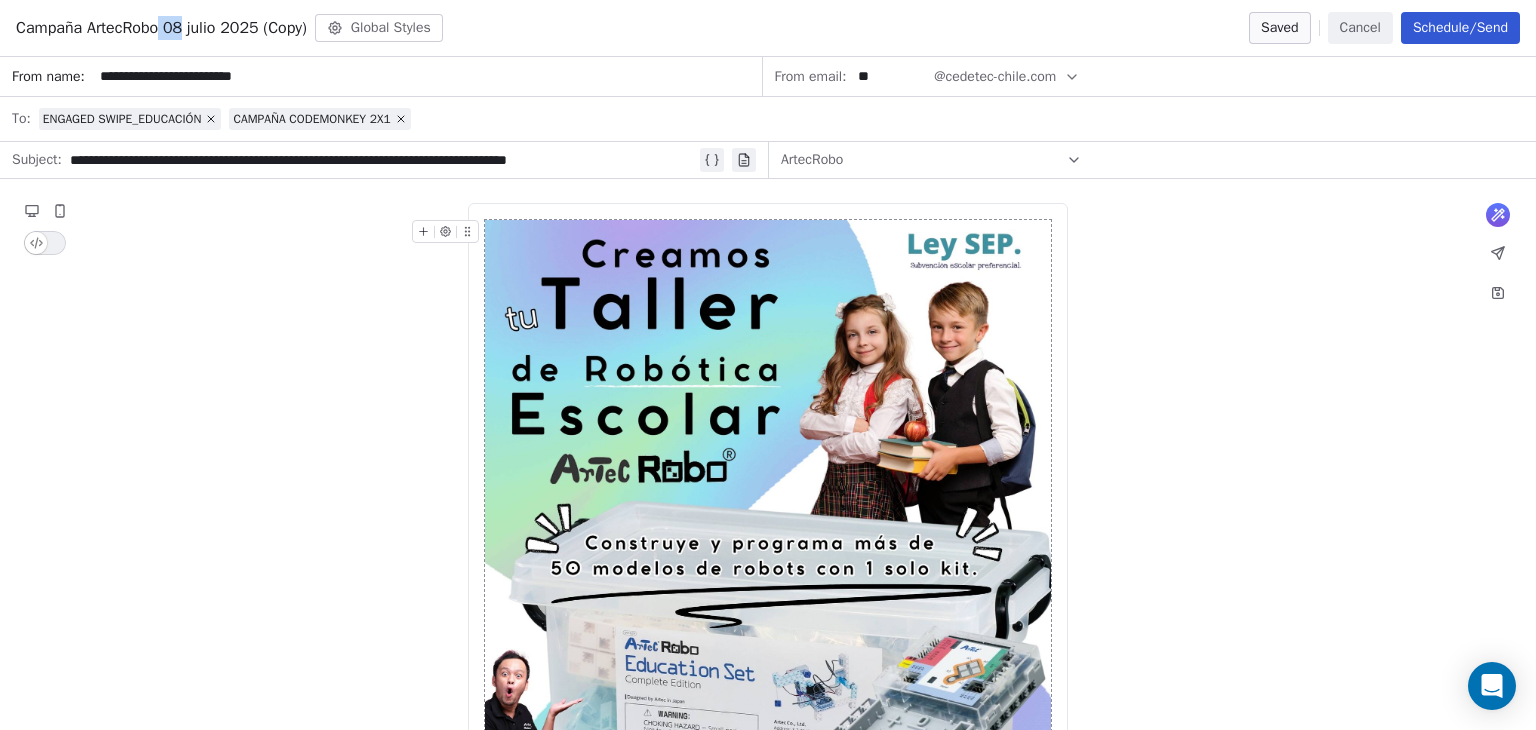 drag, startPoint x: 172, startPoint y: 19, endPoint x: 192, endPoint y: 29, distance: 22.36068 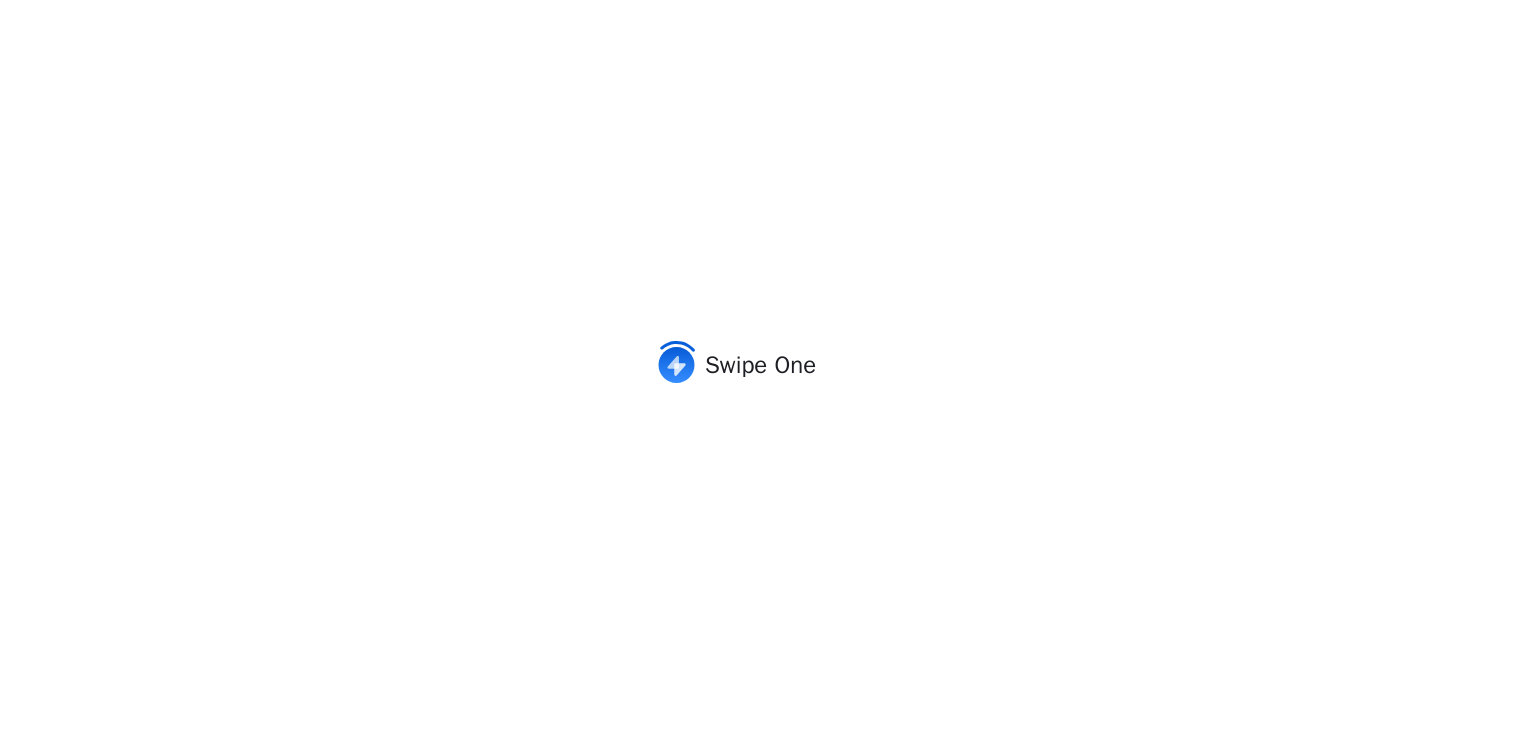 scroll, scrollTop: 0, scrollLeft: 0, axis: both 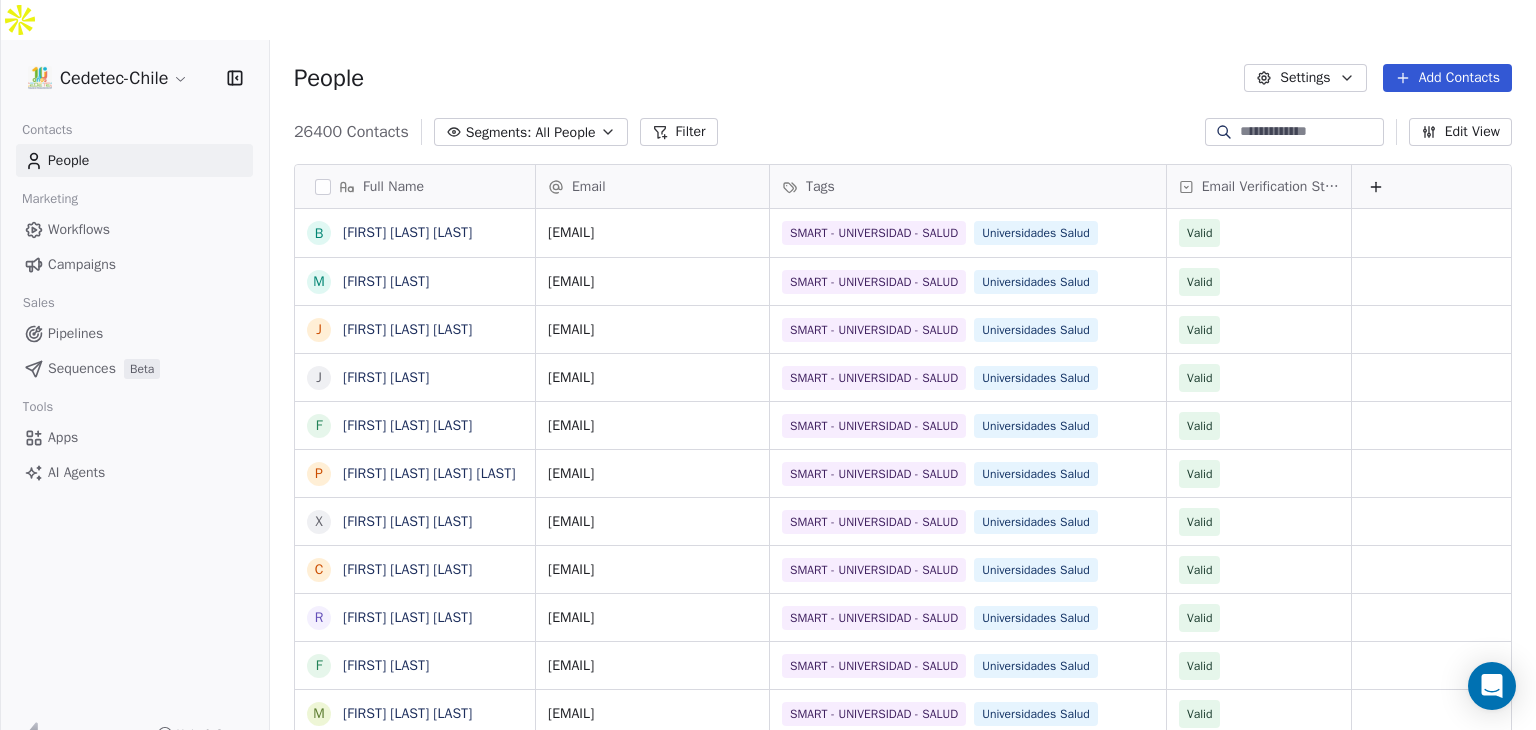 click on "Campaigns" at bounding box center (82, 264) 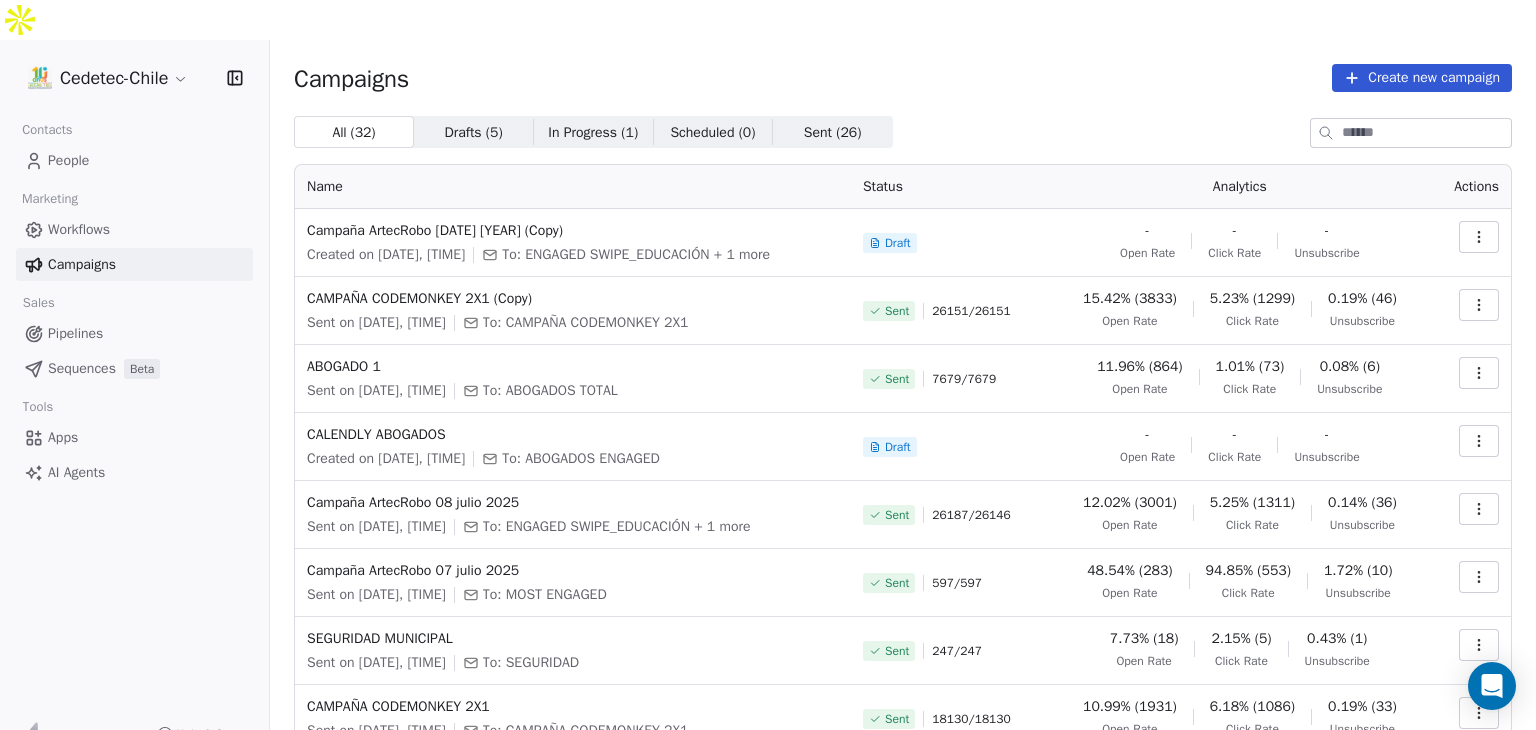 click 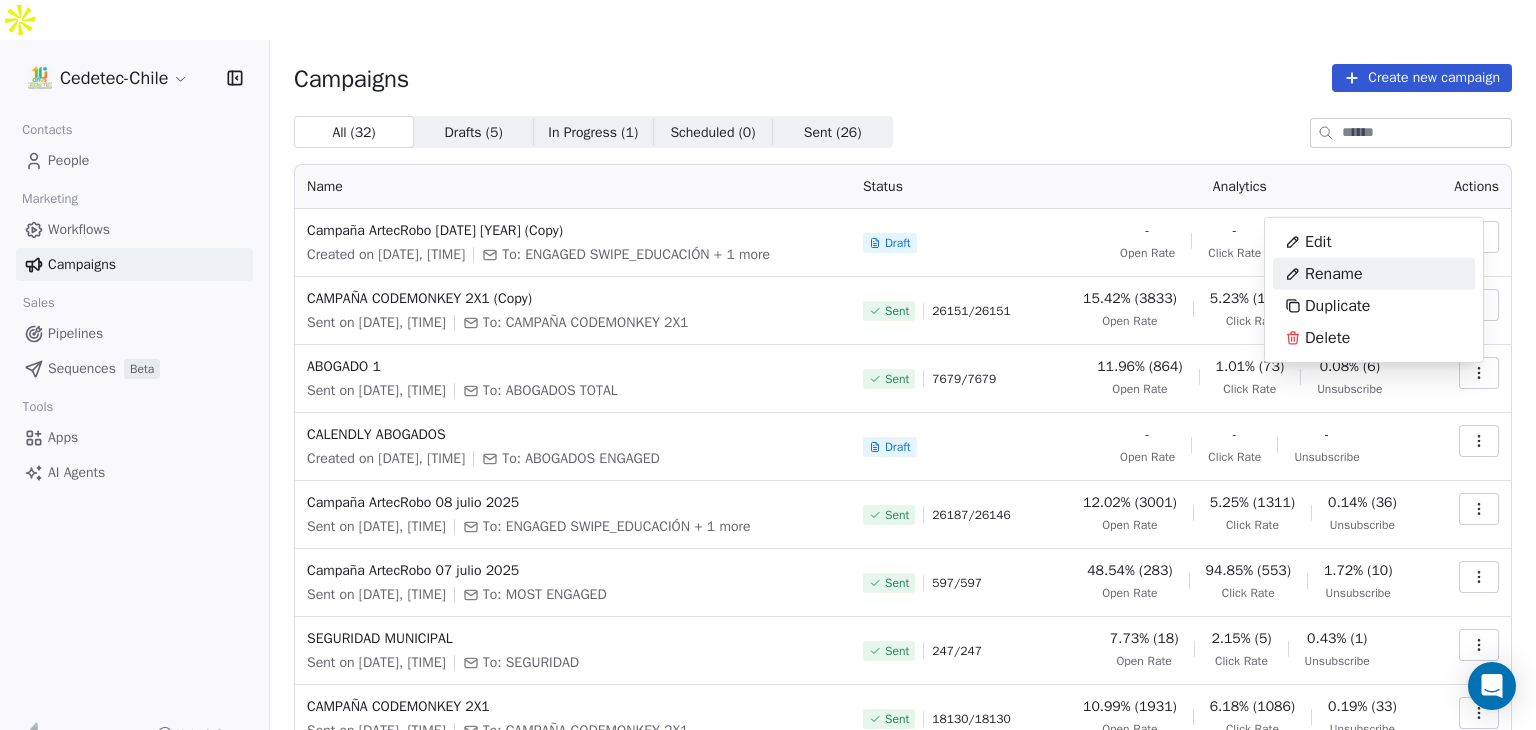 click on "Rename" at bounding box center [1334, 274] 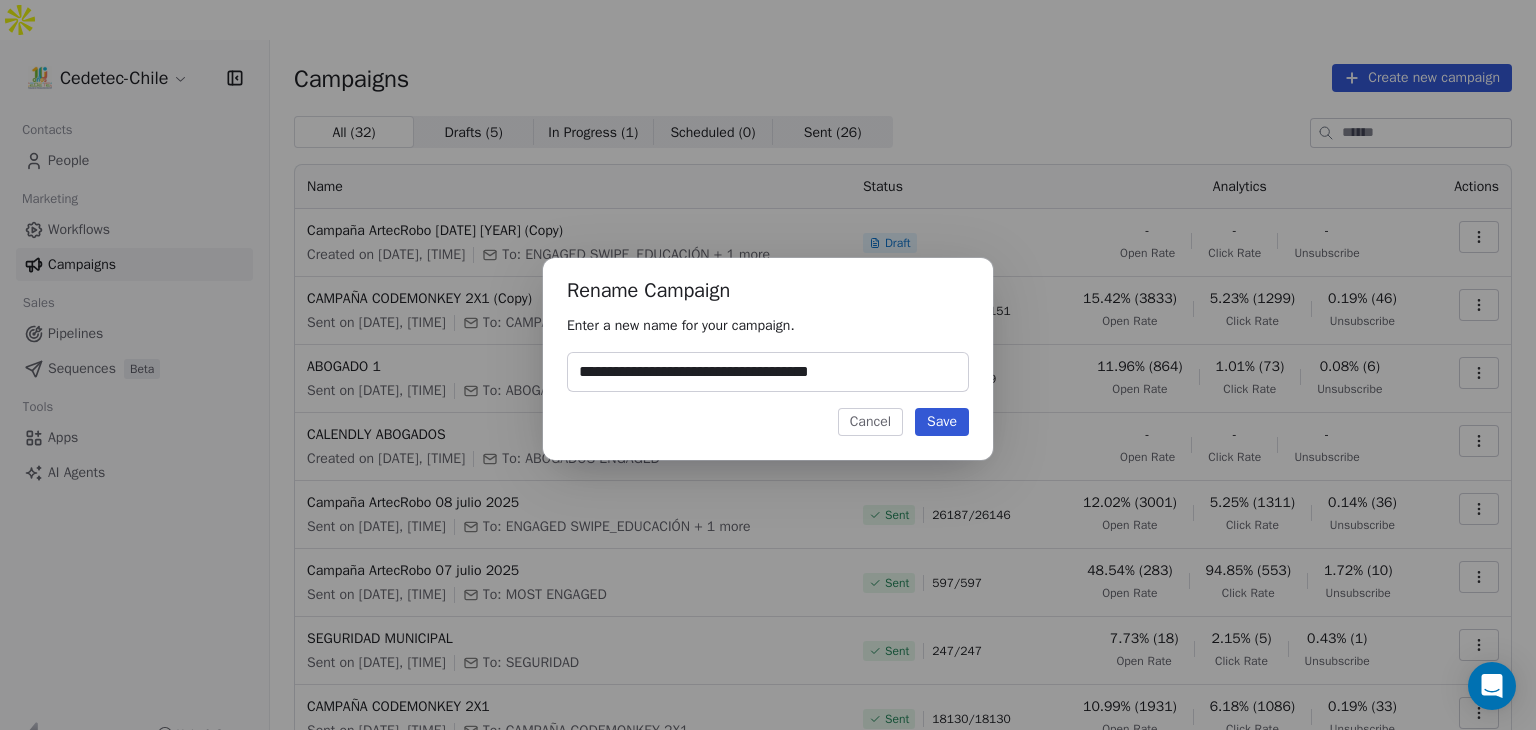 click on "**********" at bounding box center (768, 372) 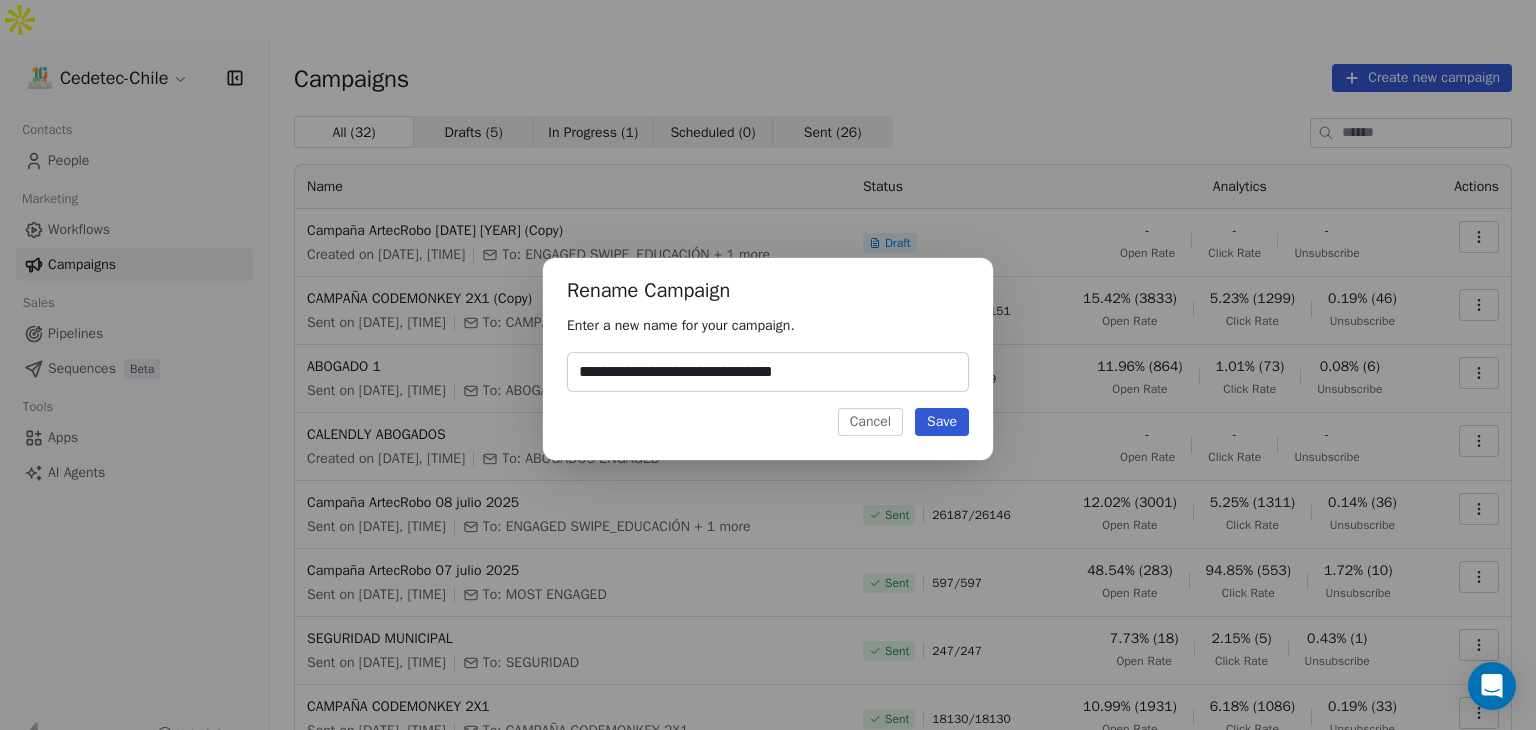 type on "**********" 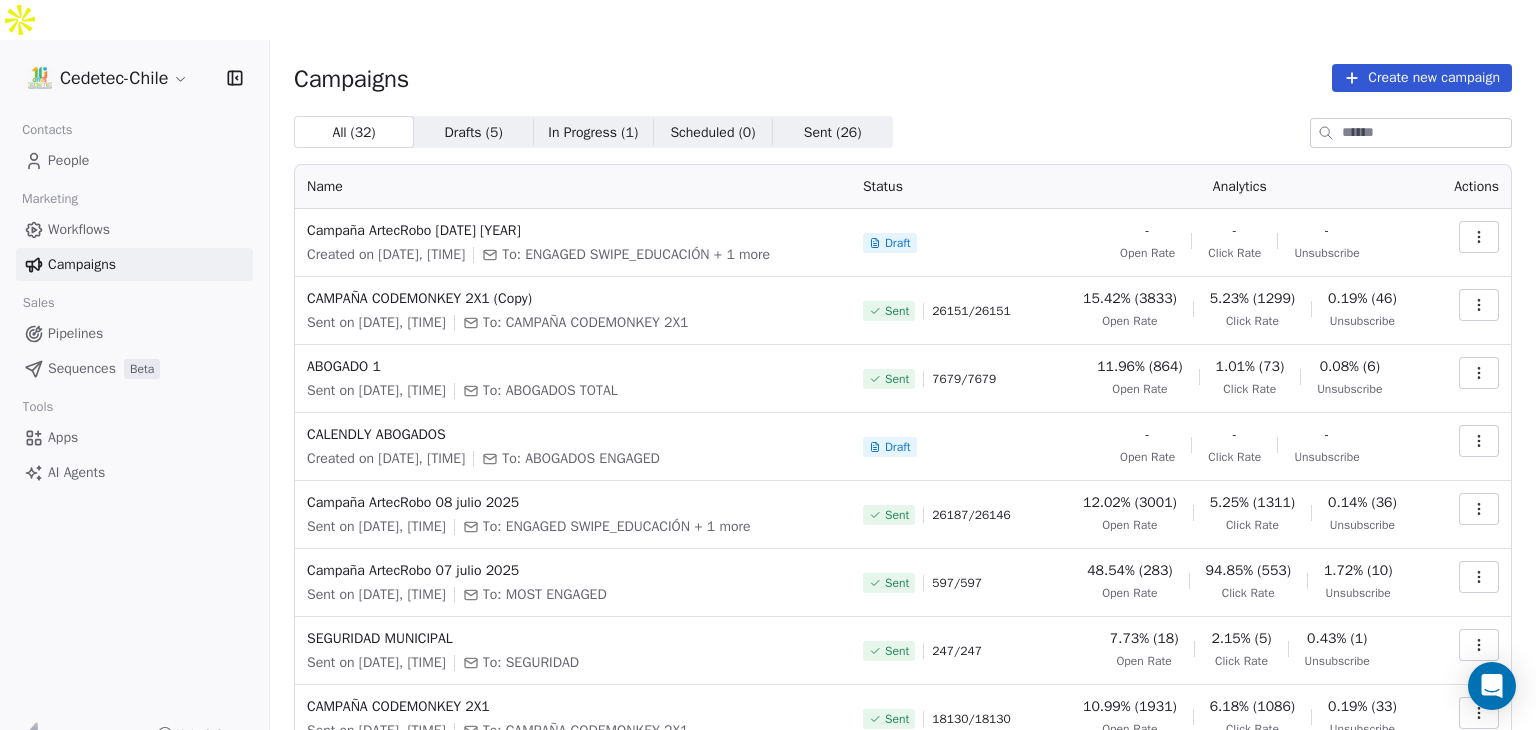 click 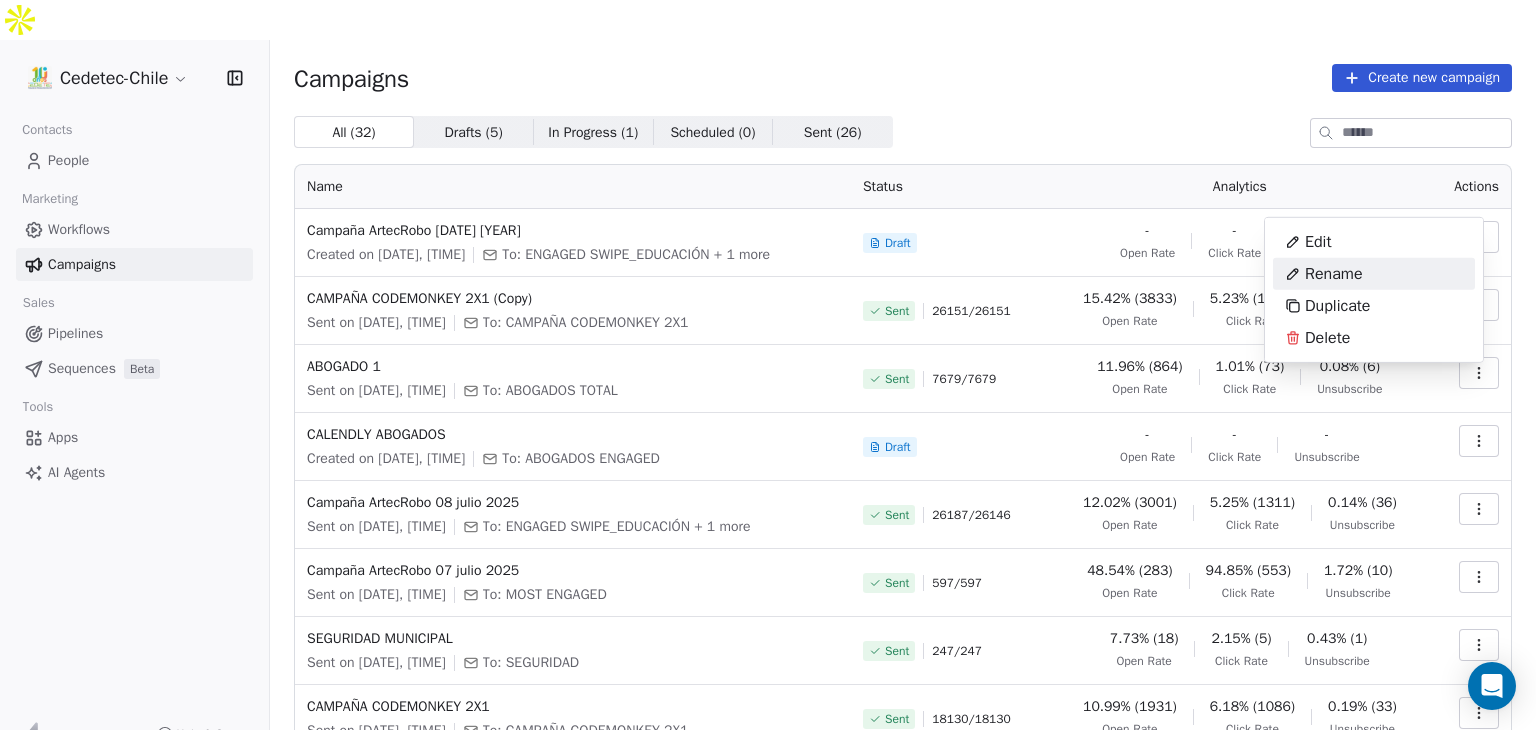click on "Cedetec-Chile Contacts People Marketing Workflows Campaigns Sales Pipelines Sequences Beta Tools Apps AI Agents Help & Support Campaigns Create new campaign All ( 32 ) All ( 32 ) Drafts ( 5 ) Drafts ( 5 ) In Progress ( 1 ) In Progress ( 1 ) Scheduled ( 0 ) Scheduled ( 0 ) Sent ( 26 ) Sent ( 26 ) Name Status Analytics Actions Campaña ArtecRobo [DATE] [YEAR] Created on [DATE], [TIME] To: ENGAGED SWIPE_EDUCACIÓN + 1 more Draft - Open Rate - Click Rate - Unsubscribe CAMPAÑA CODEMONKEY 2X1 (Copy) Sent on [DATE], [TIME] To: CAMPAÑA CODEMONKEY 2X1 Sent [NUMBER] / [NUMBER] [PERCENTAGE] Open Rate [PERCENTAGE] Click Rate [PERCENTAGE] Unsubscribe ABOGADO 1 Sent on [DATE], [TIME] To: ABOGADOS TOTAL Sent [NUMBER] / [NUMBER] [PERCENTAGE] Open Rate [PERCENTAGE] Click Rate [PERCENTAGE] Unsubscribe CALENDLY ABOGADOS Created on [DATE], [TIME] To: ABOGADOS ENGAGED Draft - Open Rate - Click Rate - Unsubscribe Campaña ArtecRobo [DATE] [YEAR] Sent on [DATE], [TIME] To: ENGAGED SWIPE_EDUCACIÓN + 1 more" at bounding box center [768, 385] 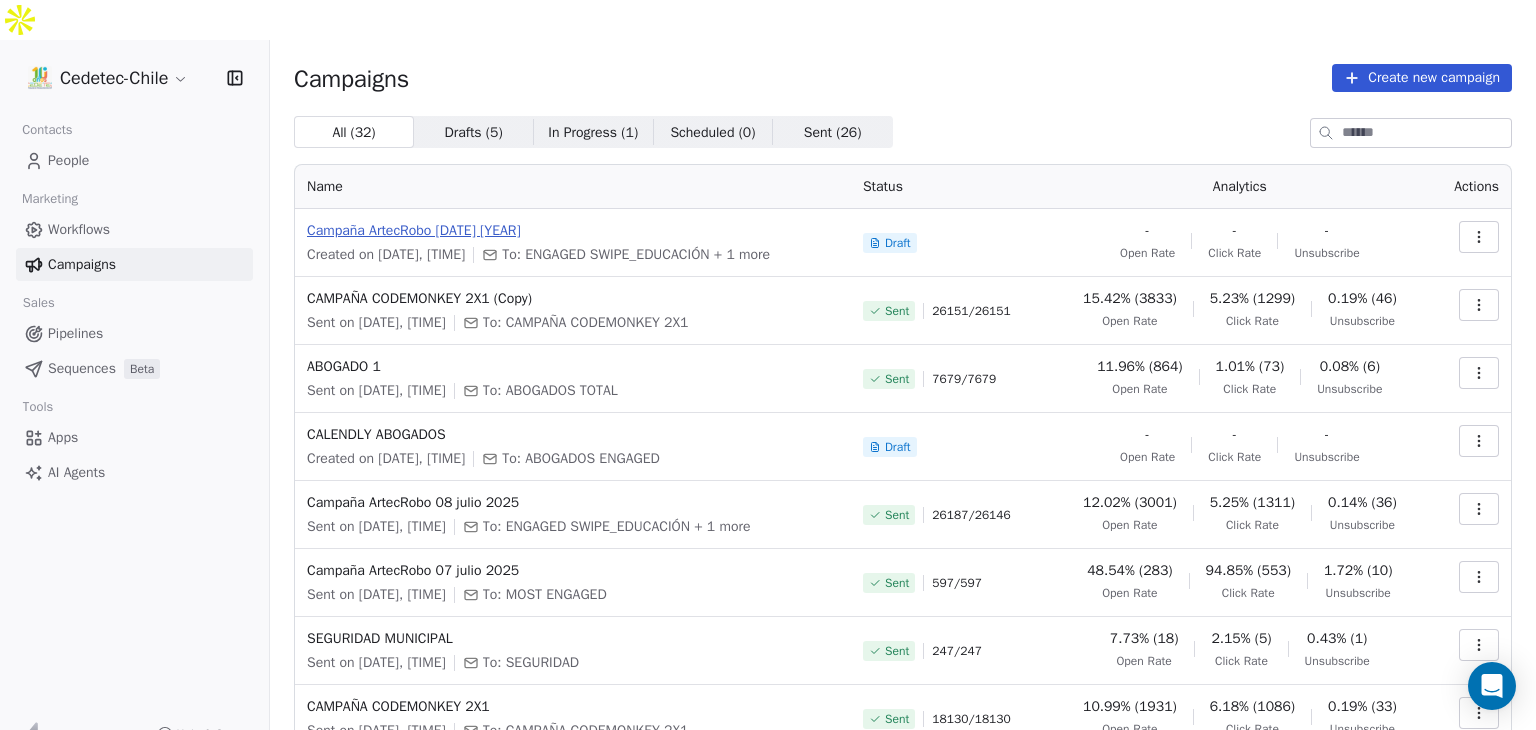 click on "Campaña ArtecRobo [DATE] [YEAR]" at bounding box center (573, 231) 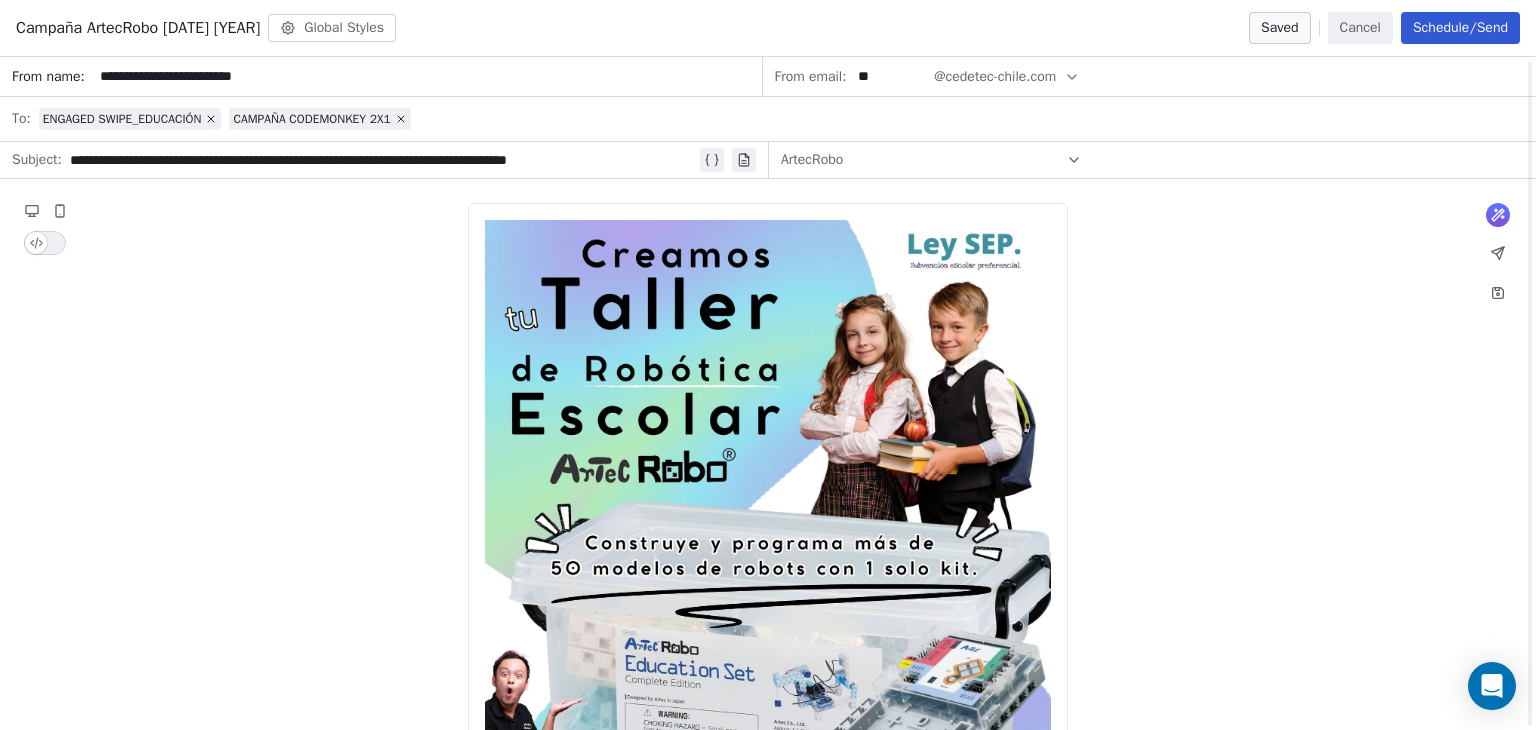 scroll, scrollTop: 168, scrollLeft: 0, axis: vertical 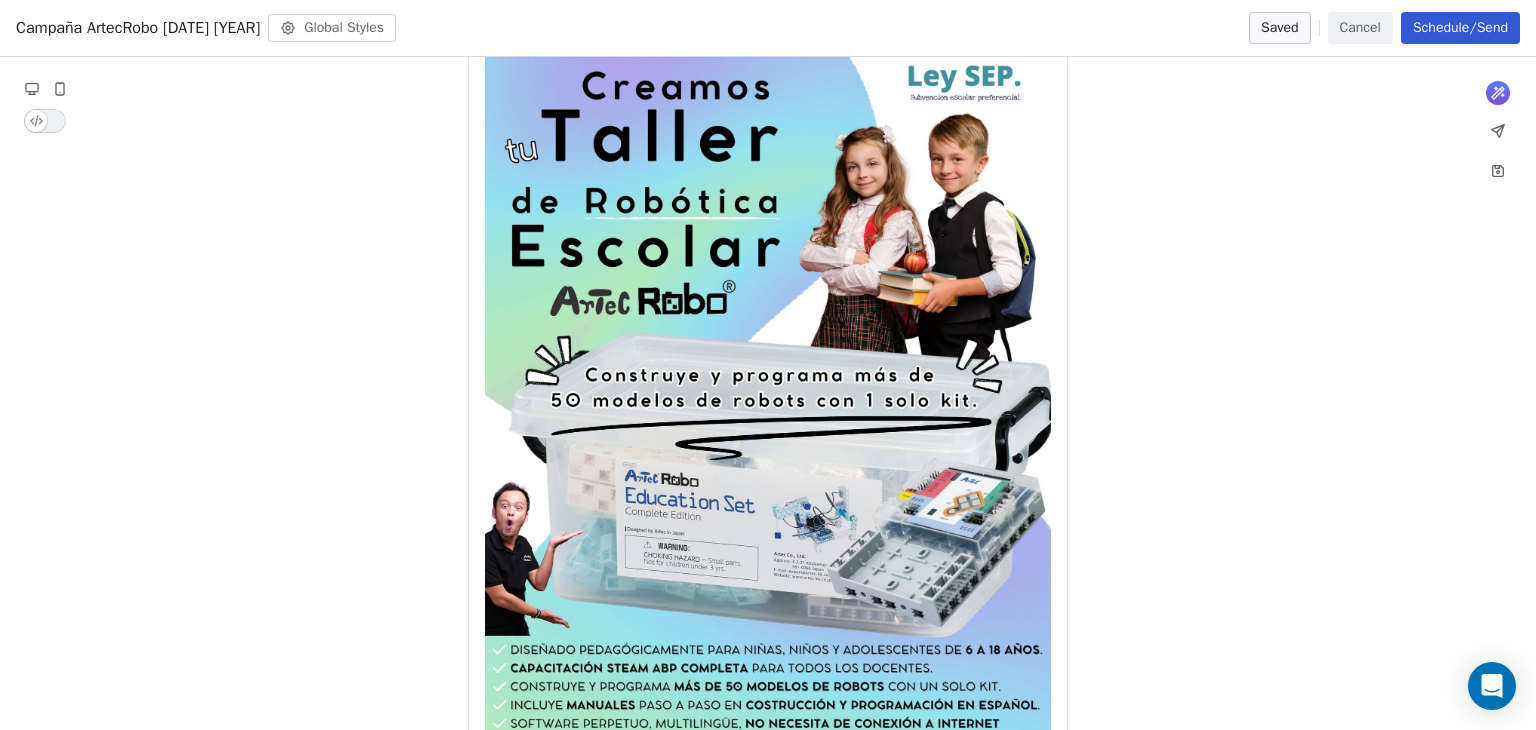 click on "Schedule/Send" at bounding box center (1460, 28) 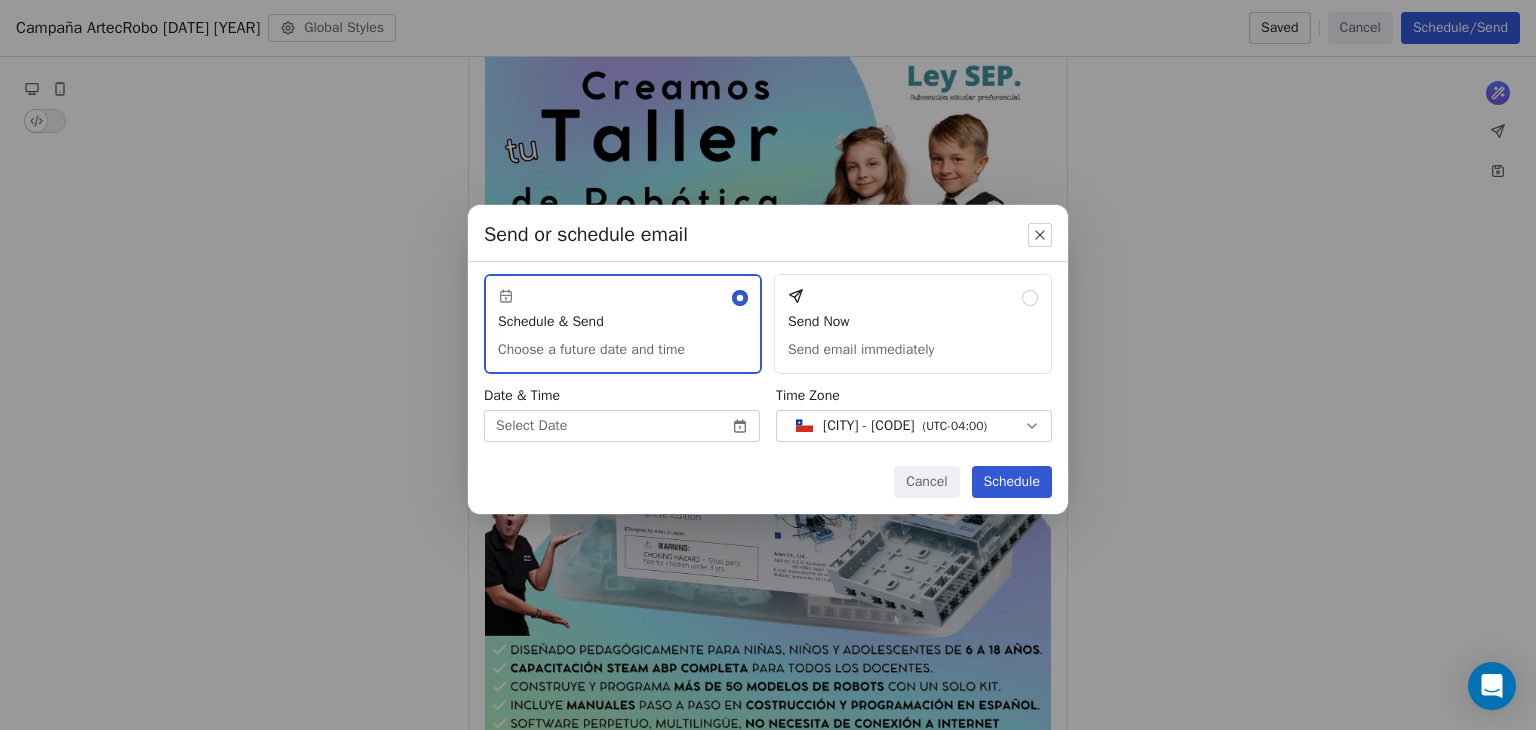 click on "Send Now Send email immediately" at bounding box center [913, 324] 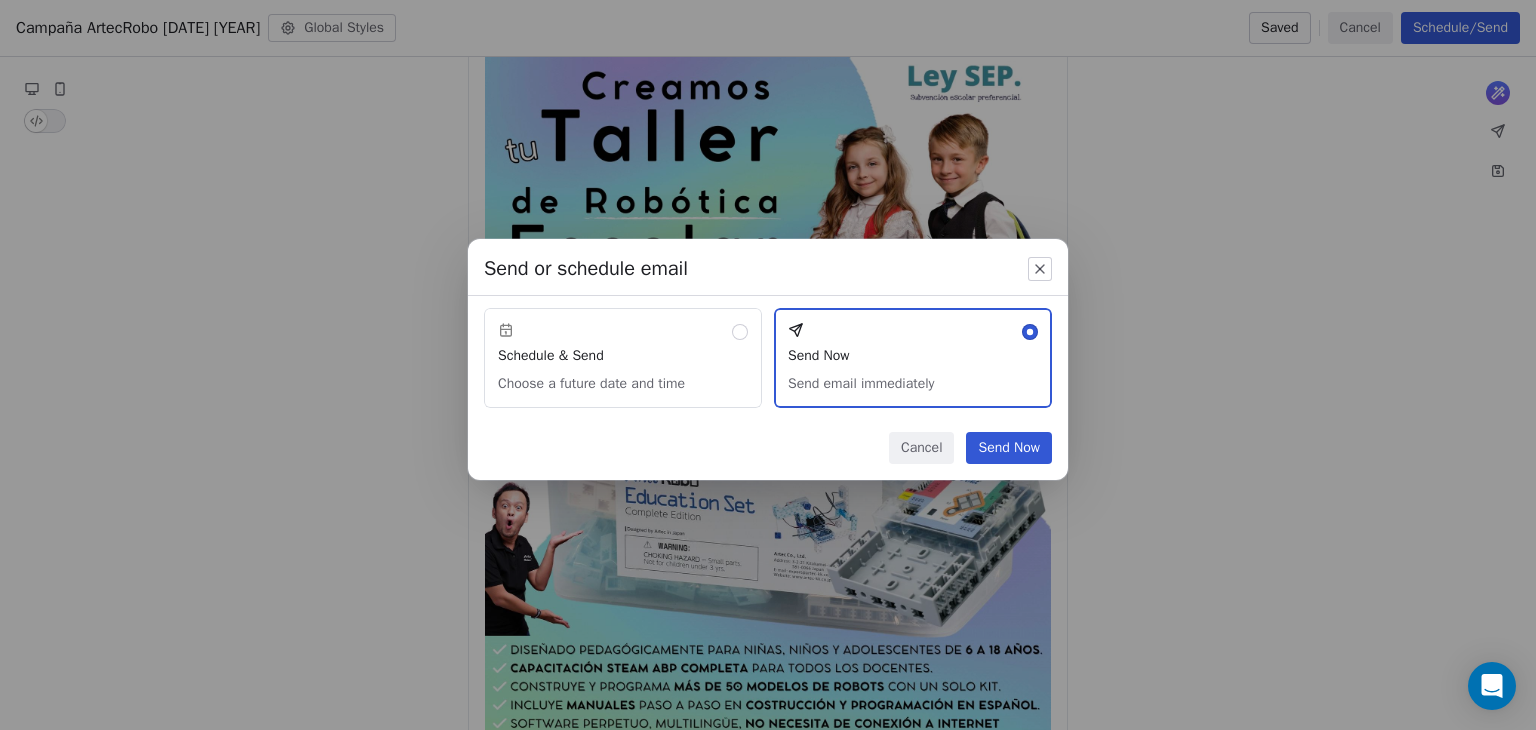 click on "Send Now" at bounding box center [1009, 448] 